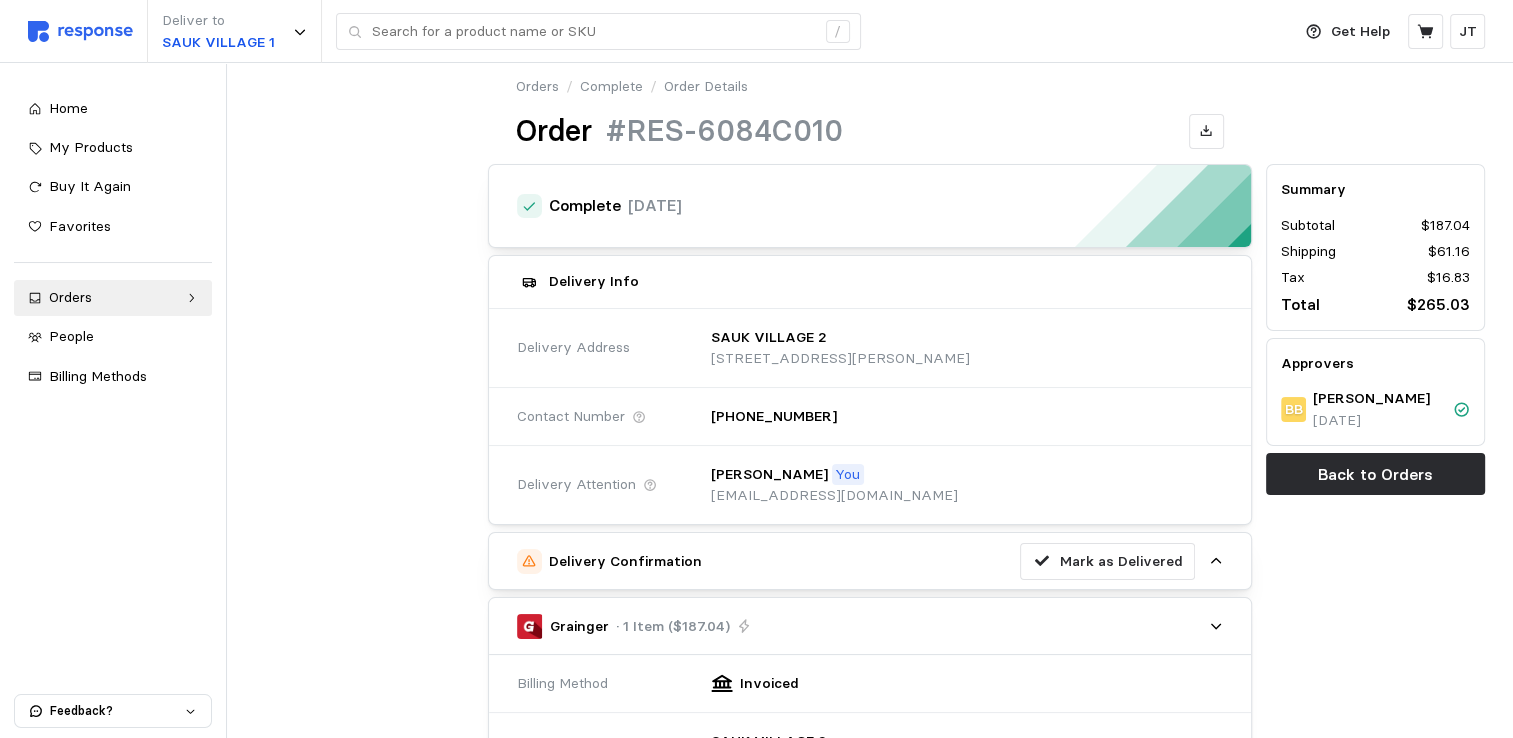 scroll, scrollTop: 0, scrollLeft: 0, axis: both 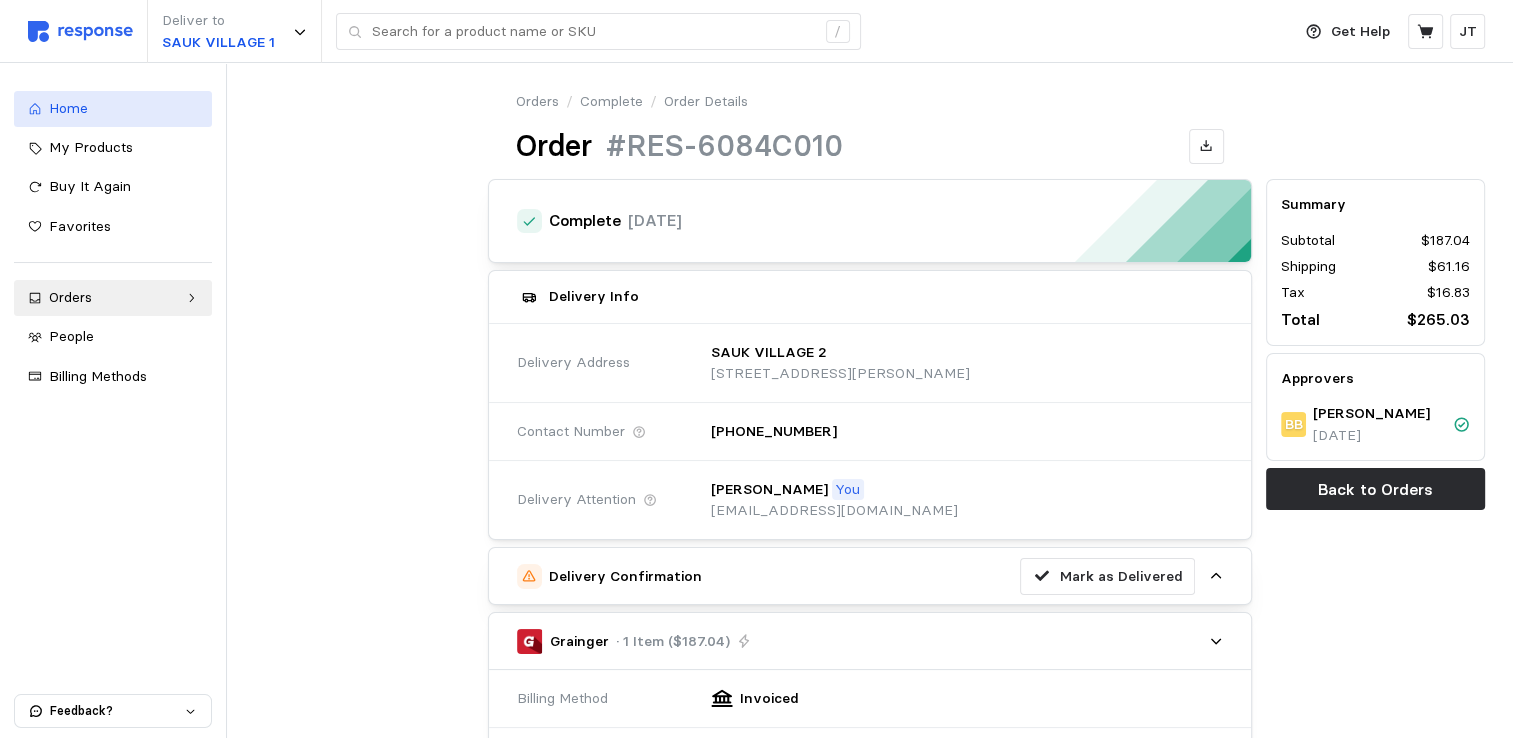click on "Home" at bounding box center [123, 109] 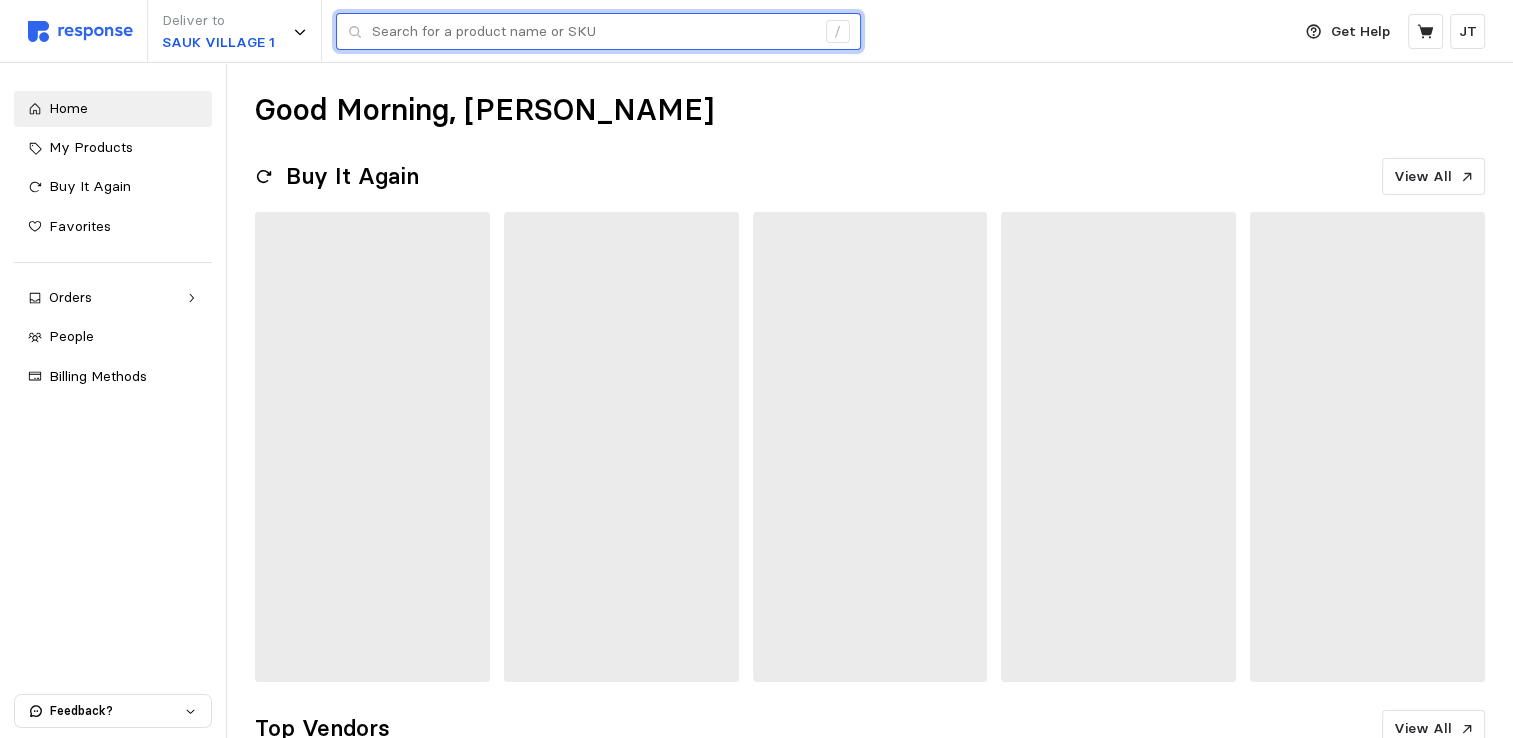 click at bounding box center (593, 32) 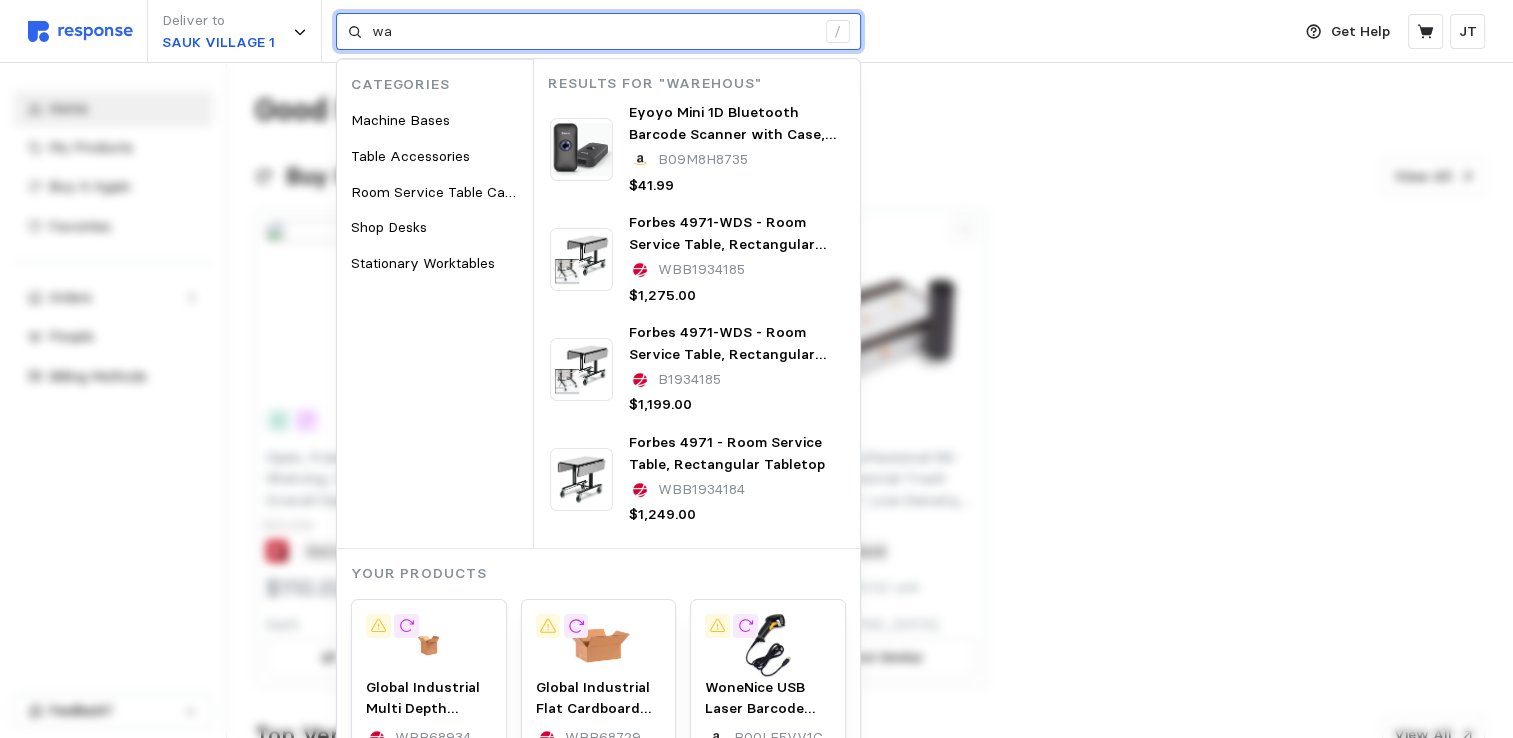 type on "w" 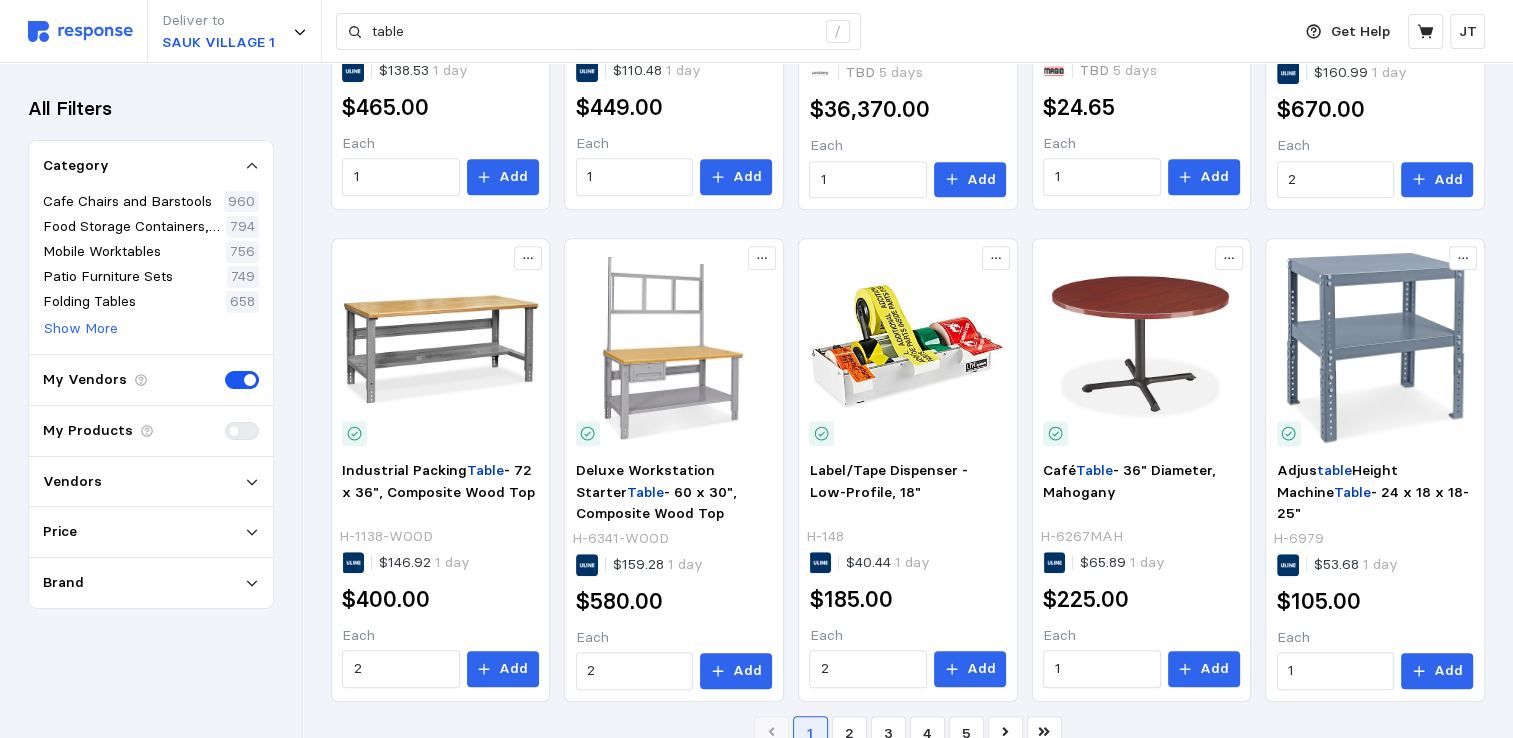 scroll, scrollTop: 1208, scrollLeft: 0, axis: vertical 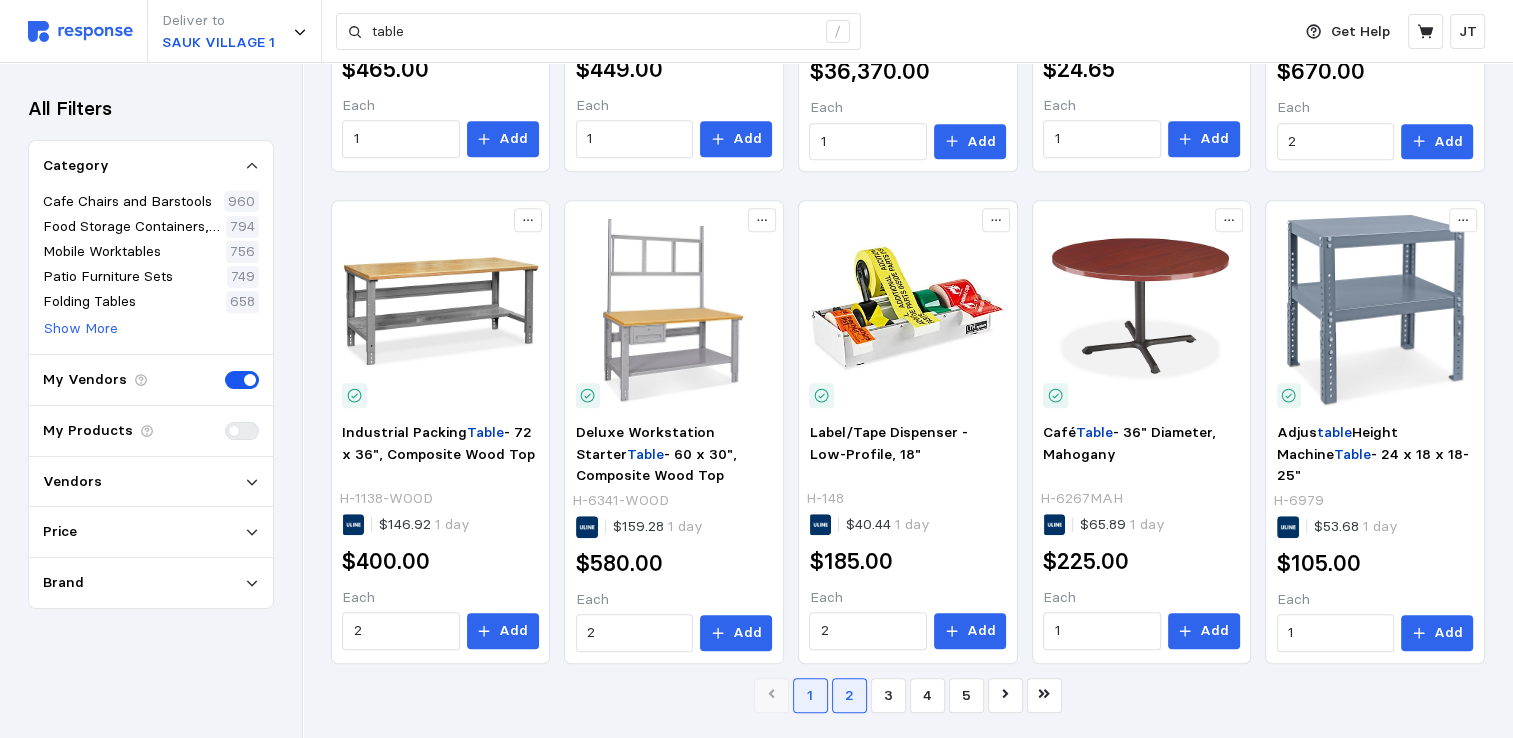 click on "2" at bounding box center (849, 695) 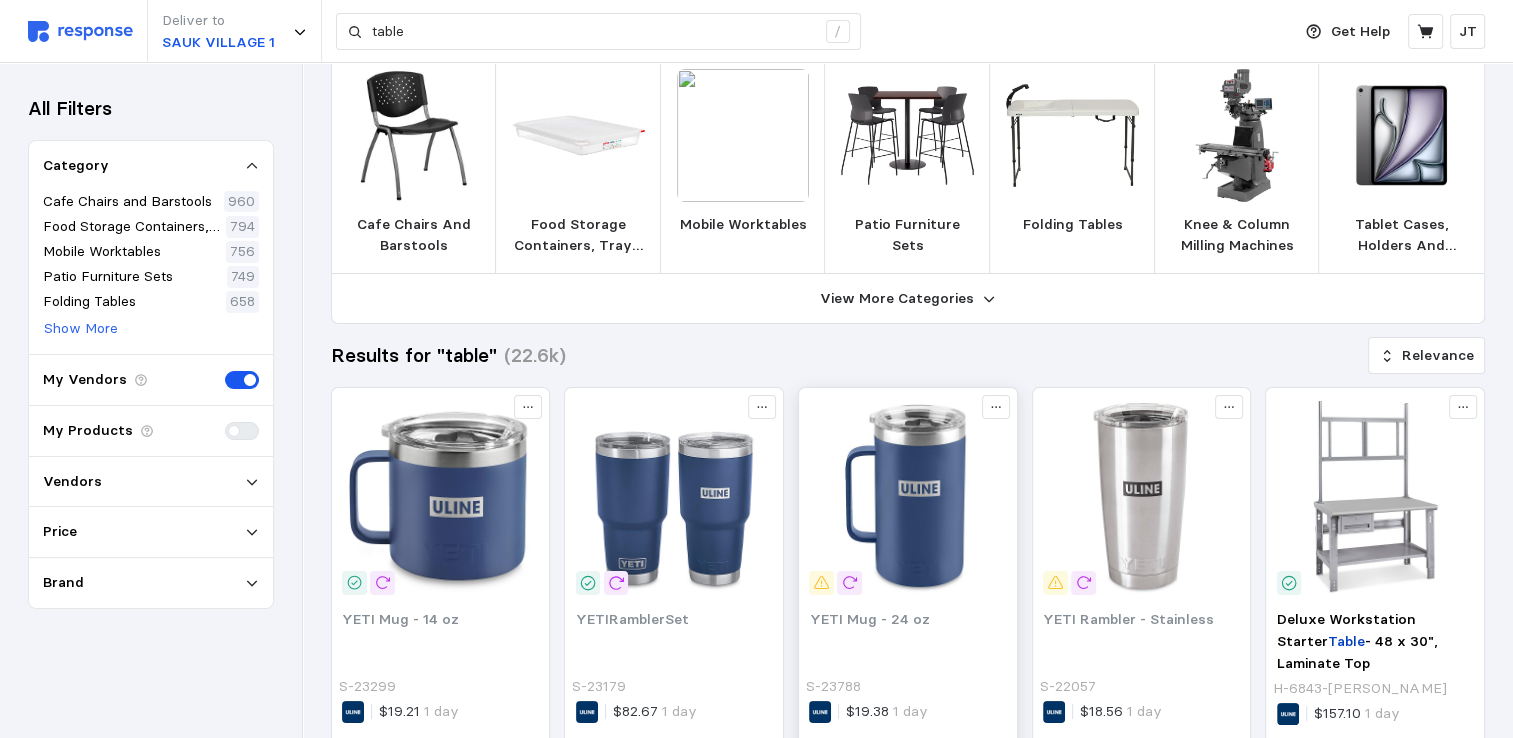 scroll, scrollTop: 0, scrollLeft: 0, axis: both 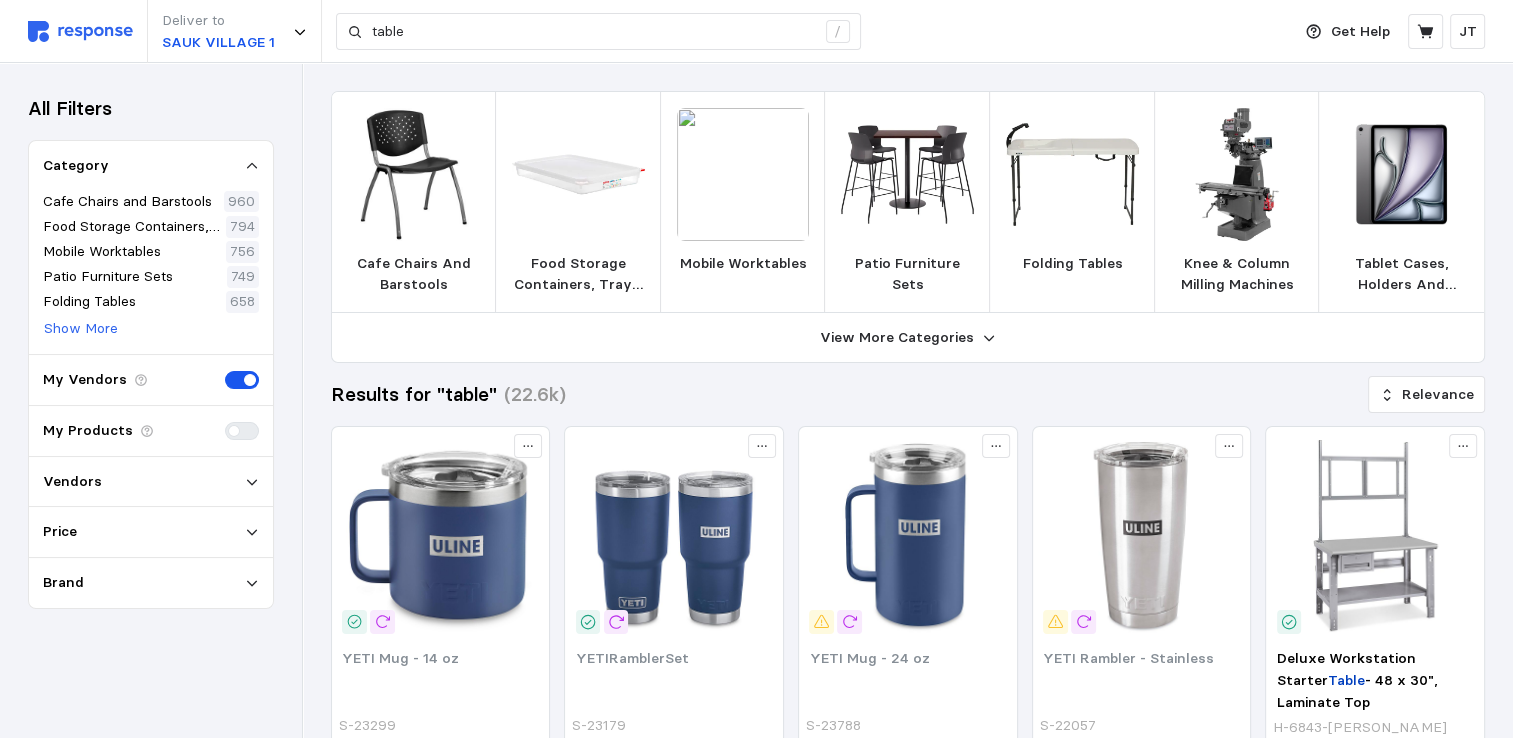 click at bounding box center [743, 174] 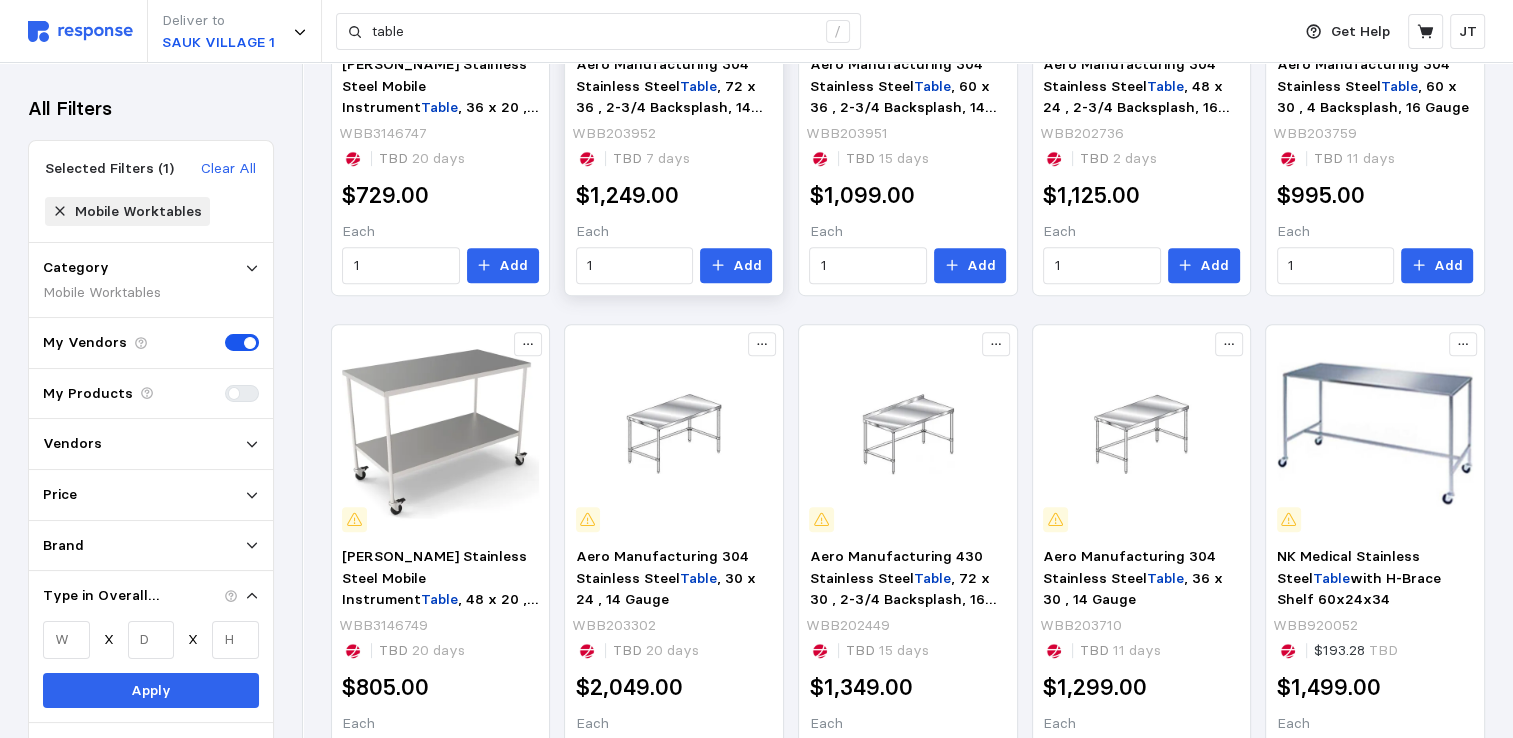 scroll, scrollTop: 925, scrollLeft: 0, axis: vertical 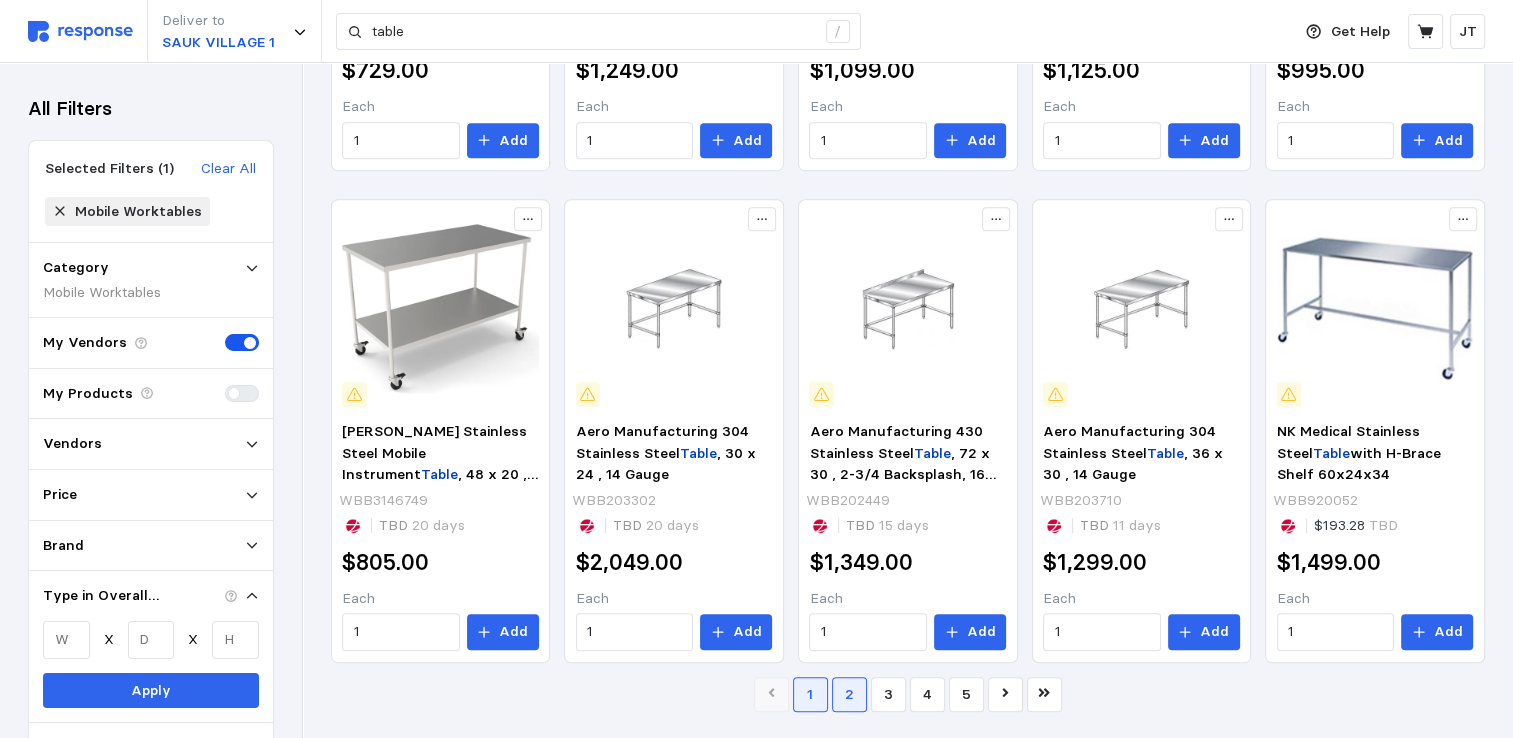 click on "2" at bounding box center [849, 694] 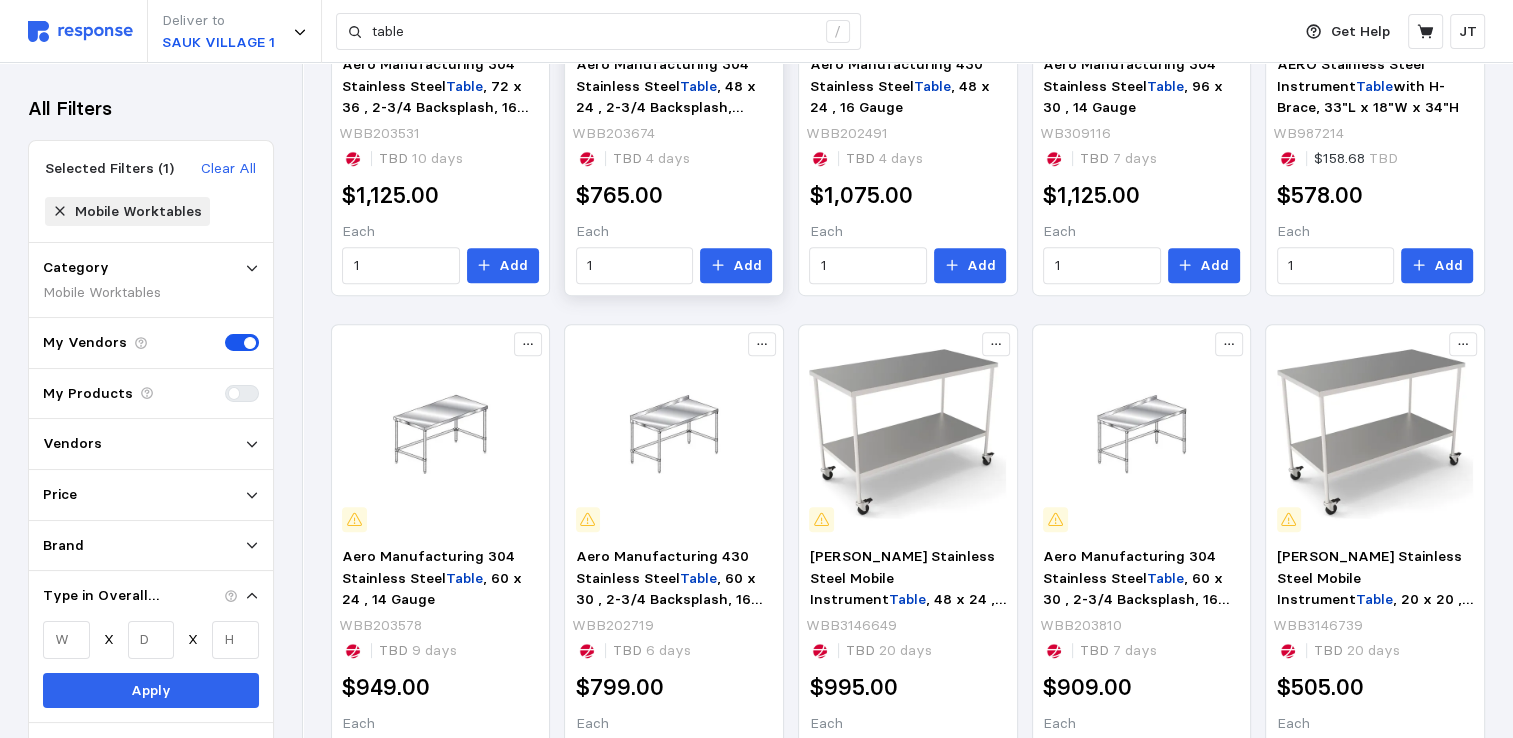 scroll, scrollTop: 925, scrollLeft: 0, axis: vertical 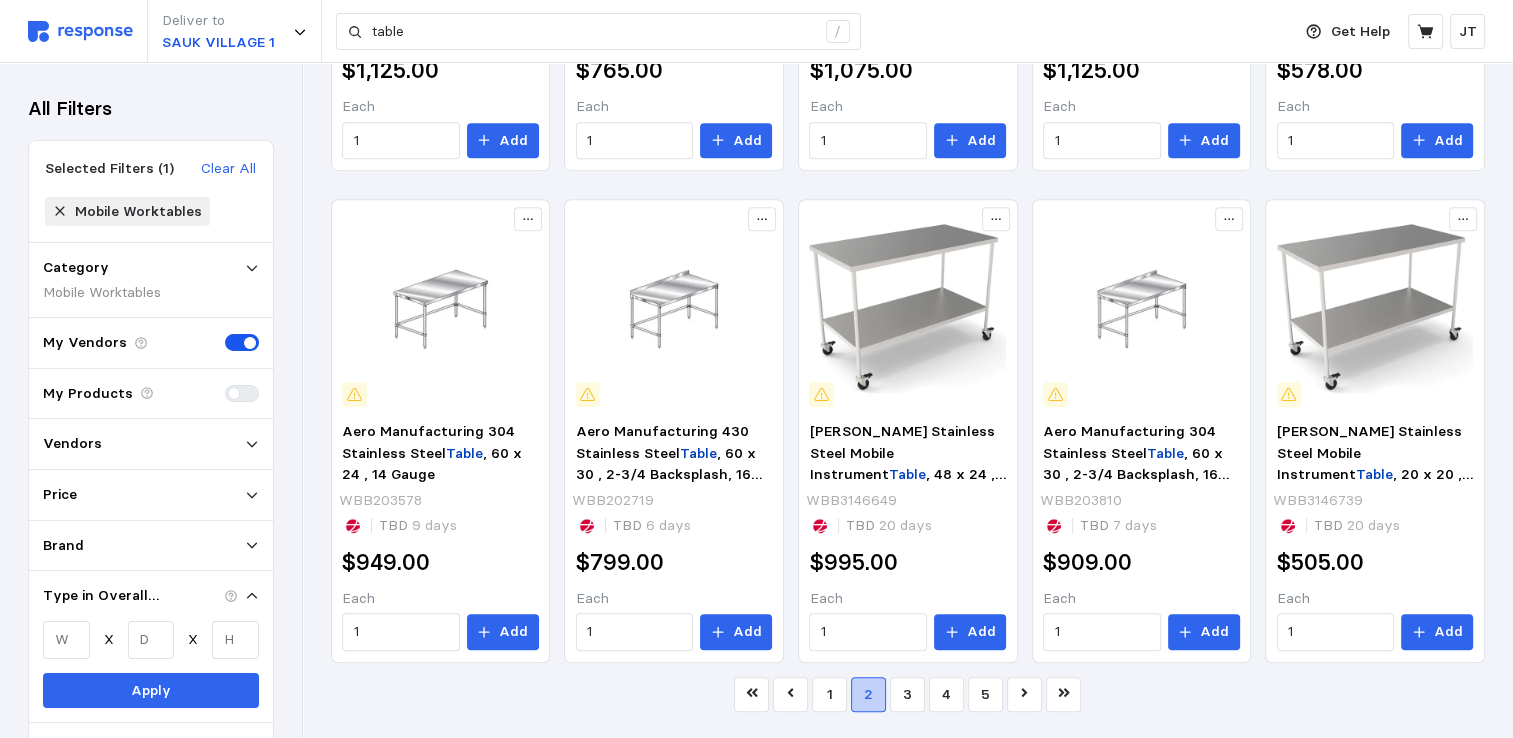 click on "3" at bounding box center [907, 694] 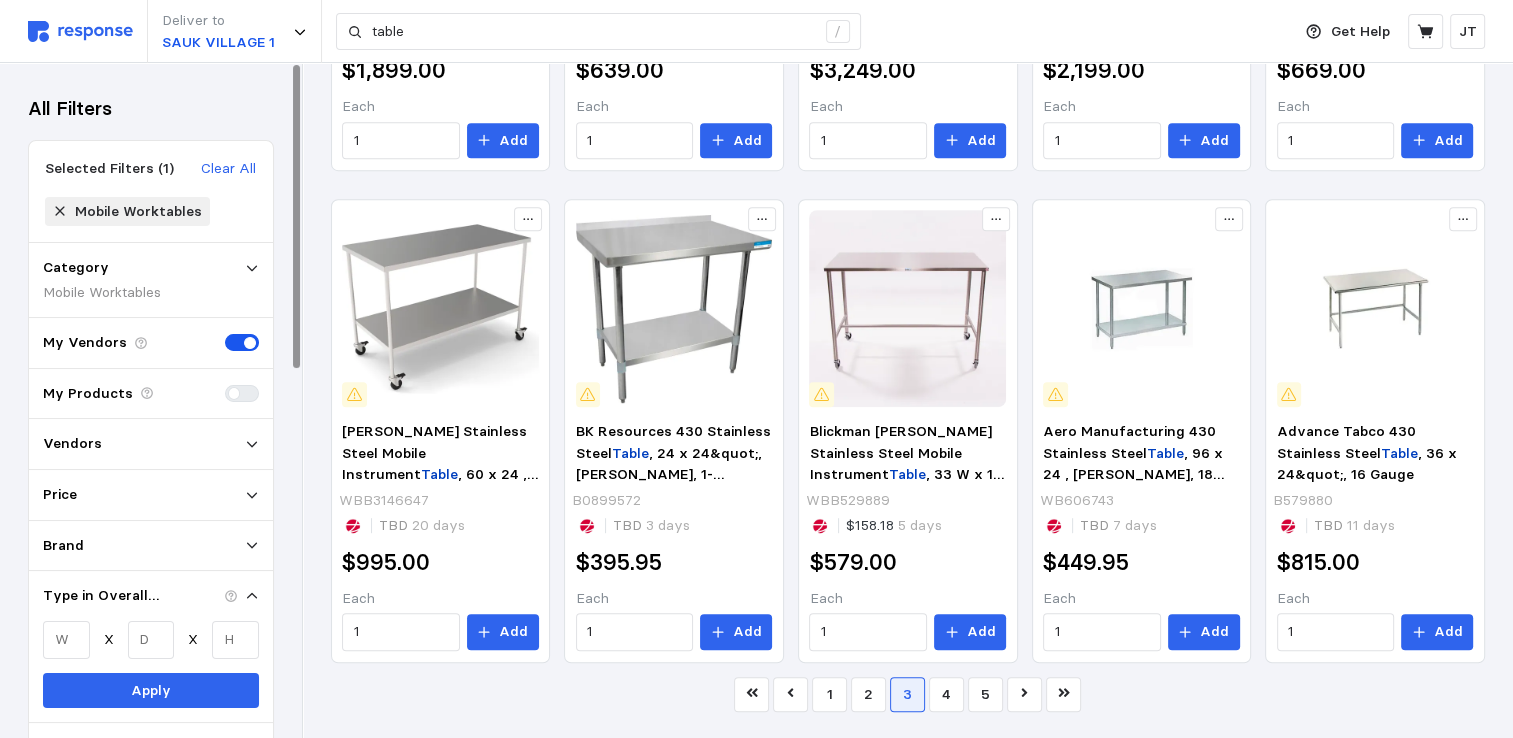 click on "Vendors" at bounding box center (151, 444) 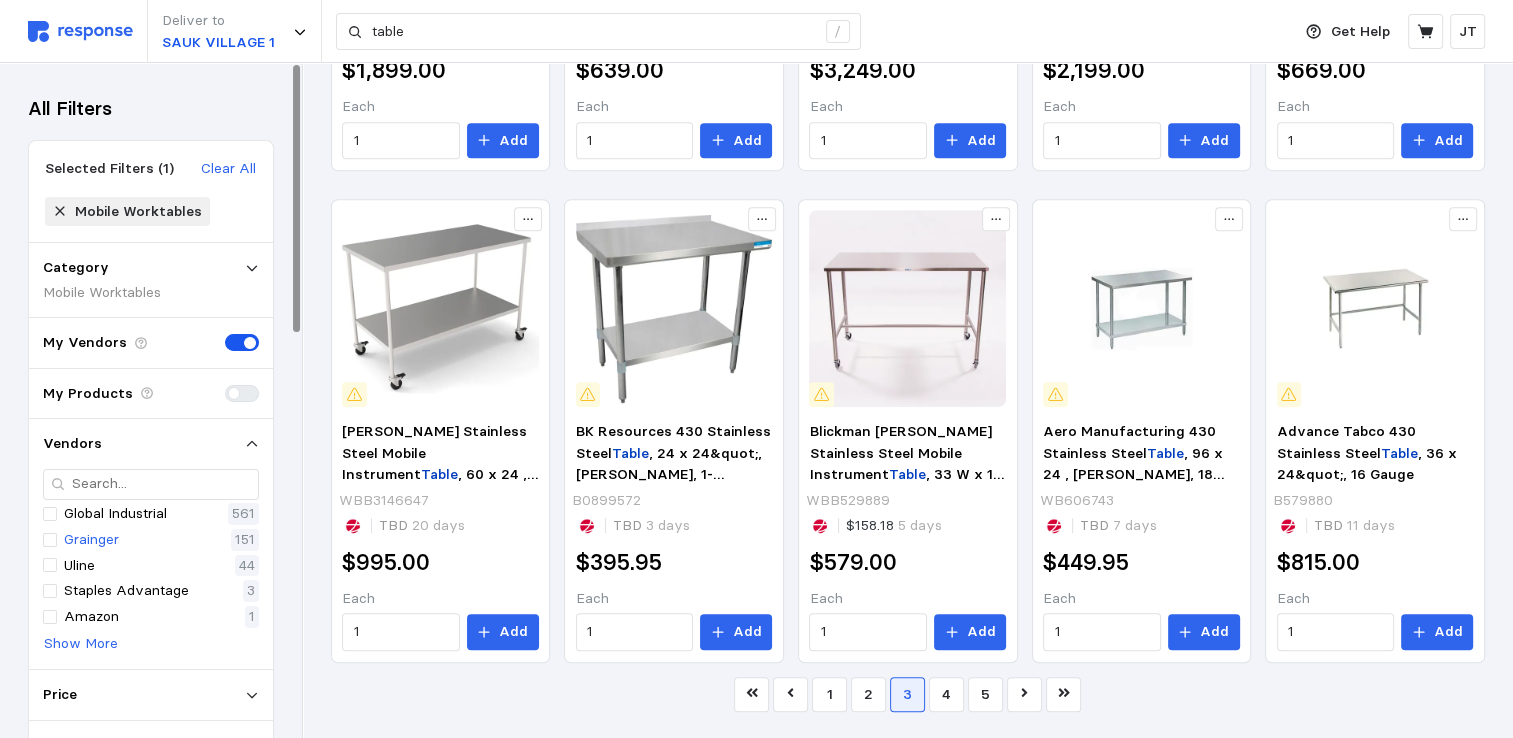 click on "Grainger 151" at bounding box center (151, 540) 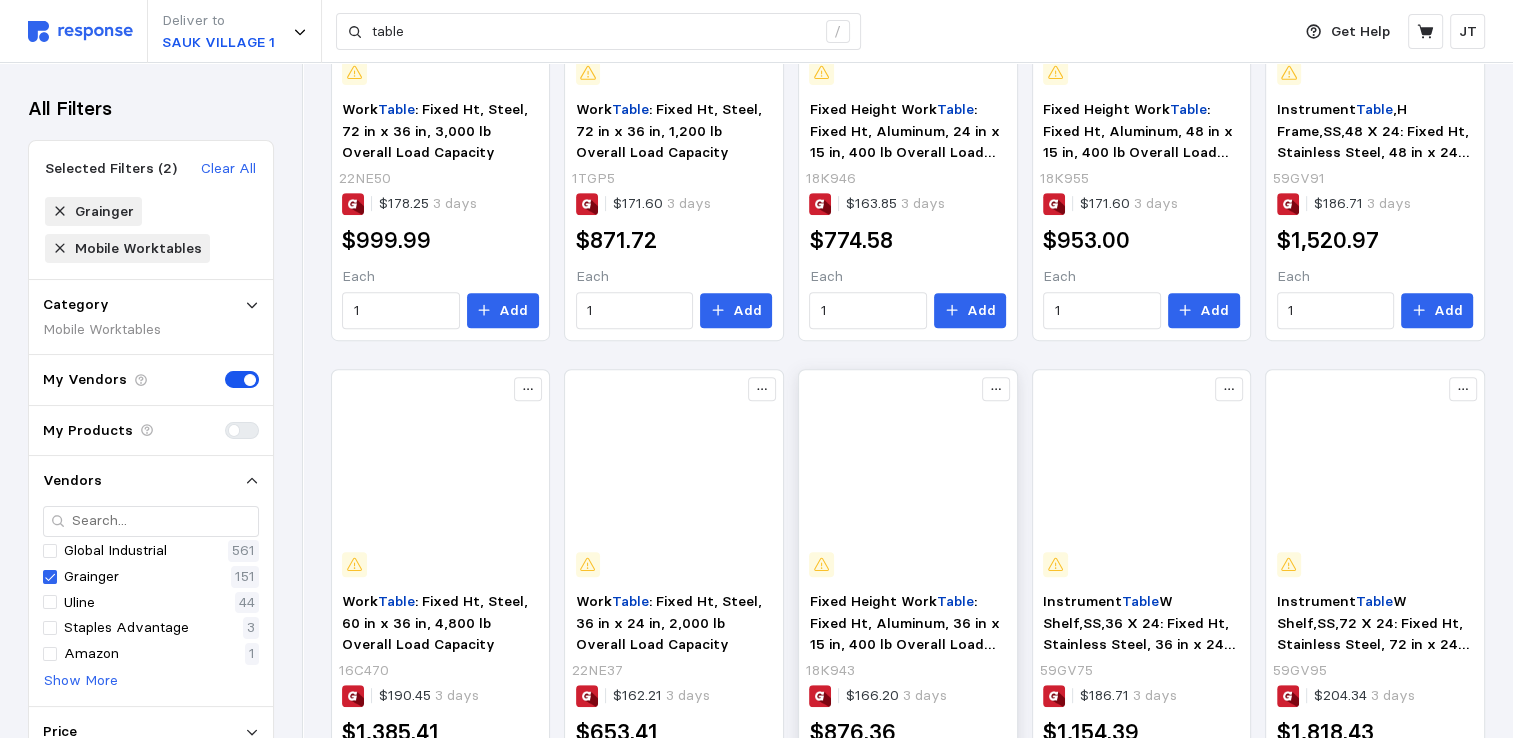 scroll, scrollTop: 925, scrollLeft: 0, axis: vertical 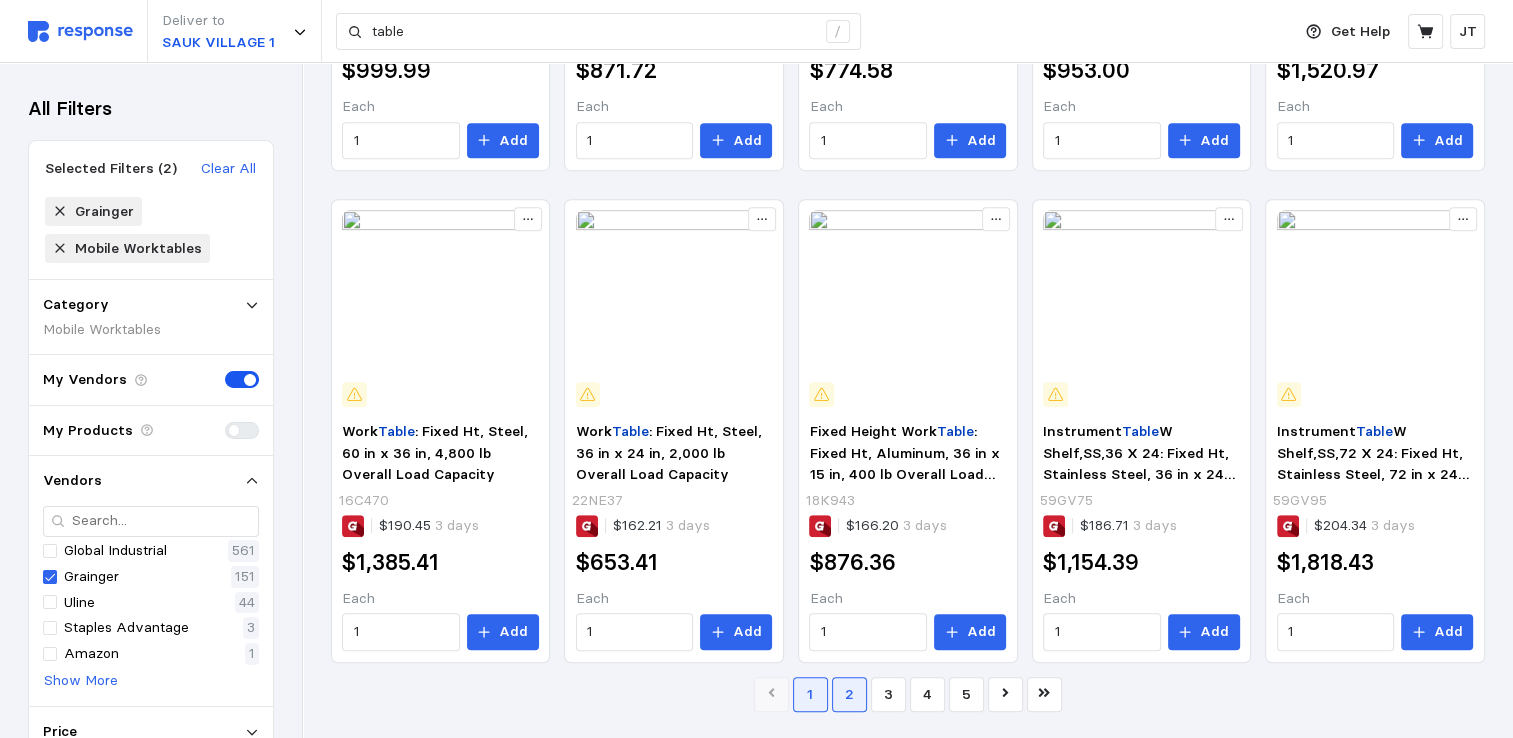 click on "2" at bounding box center (849, 694) 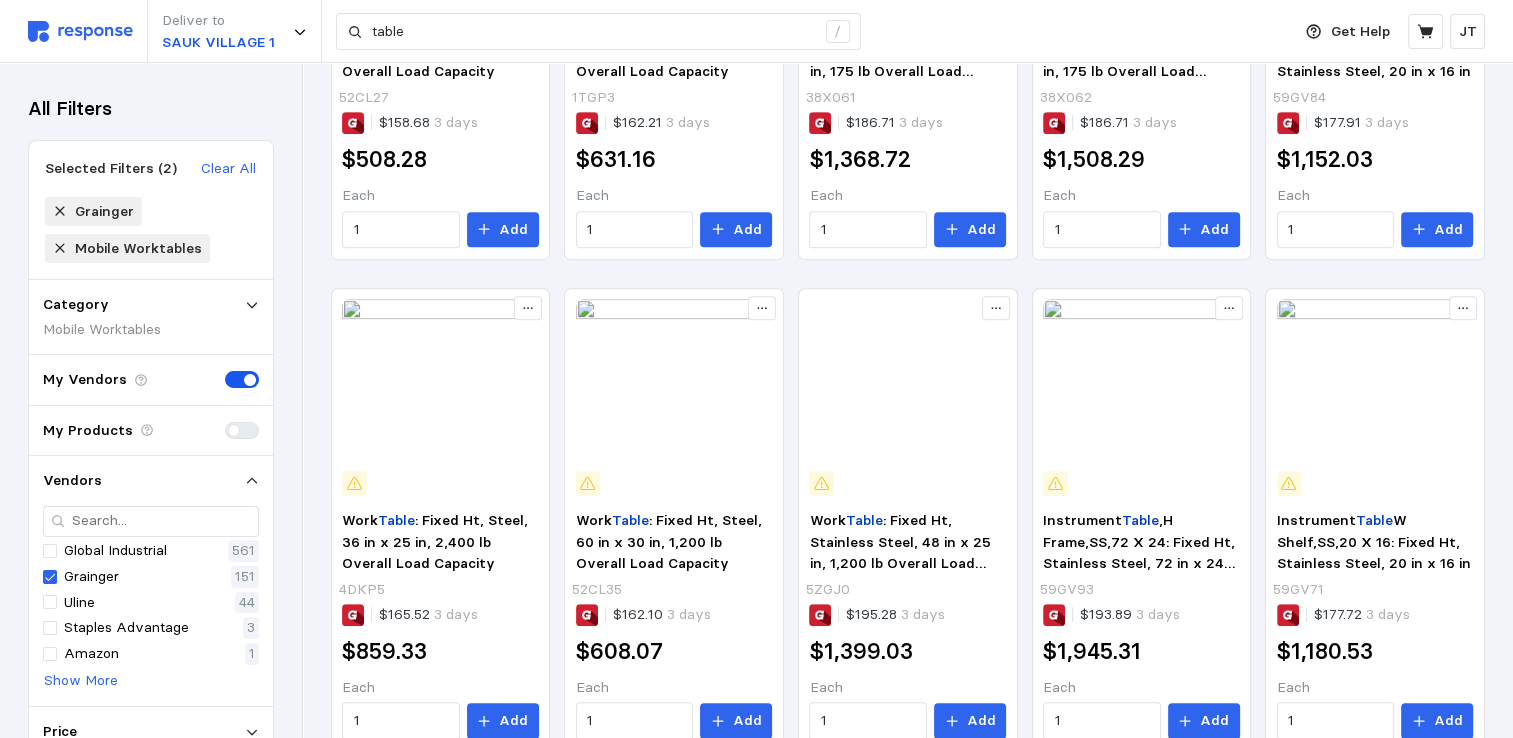 scroll, scrollTop: 925, scrollLeft: 0, axis: vertical 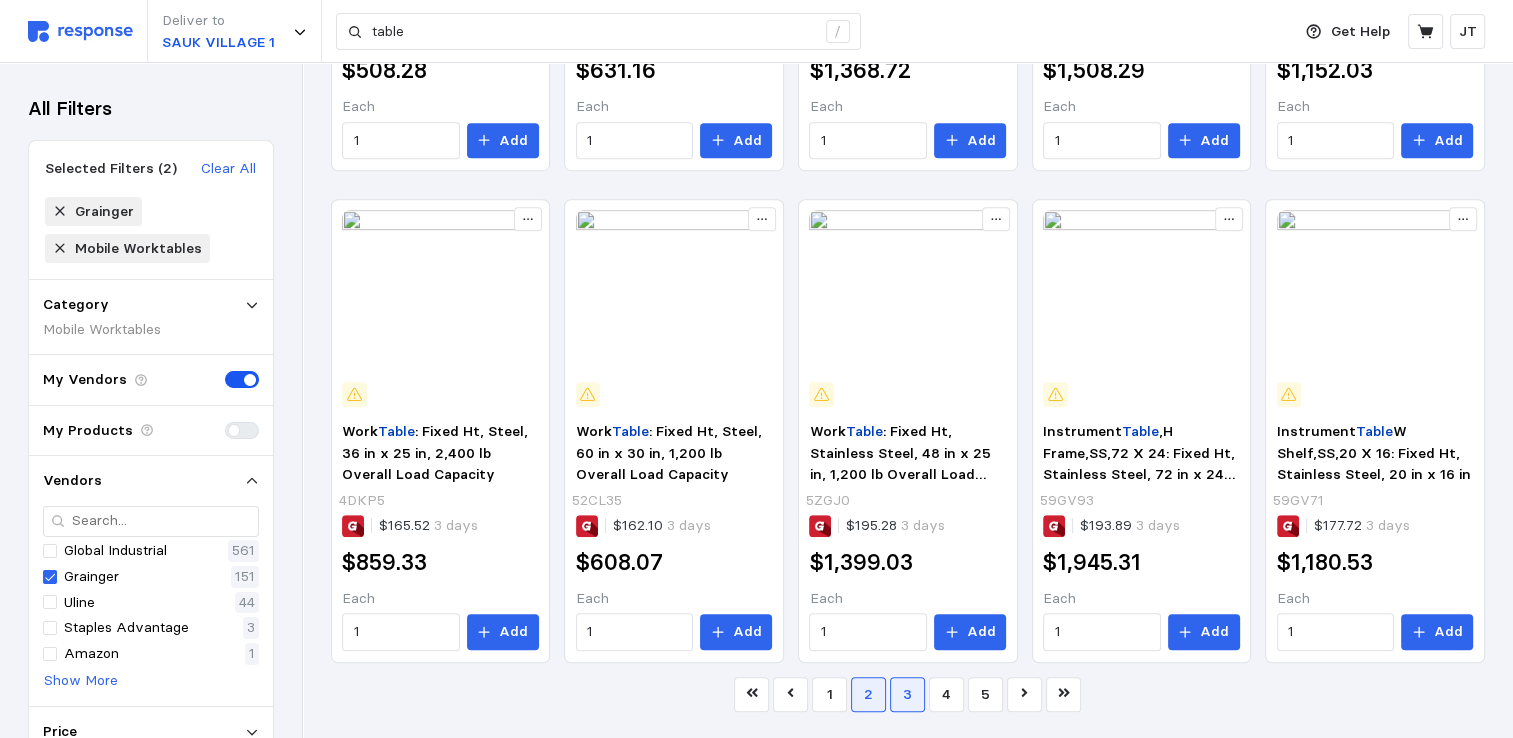 click on "3" at bounding box center [907, 694] 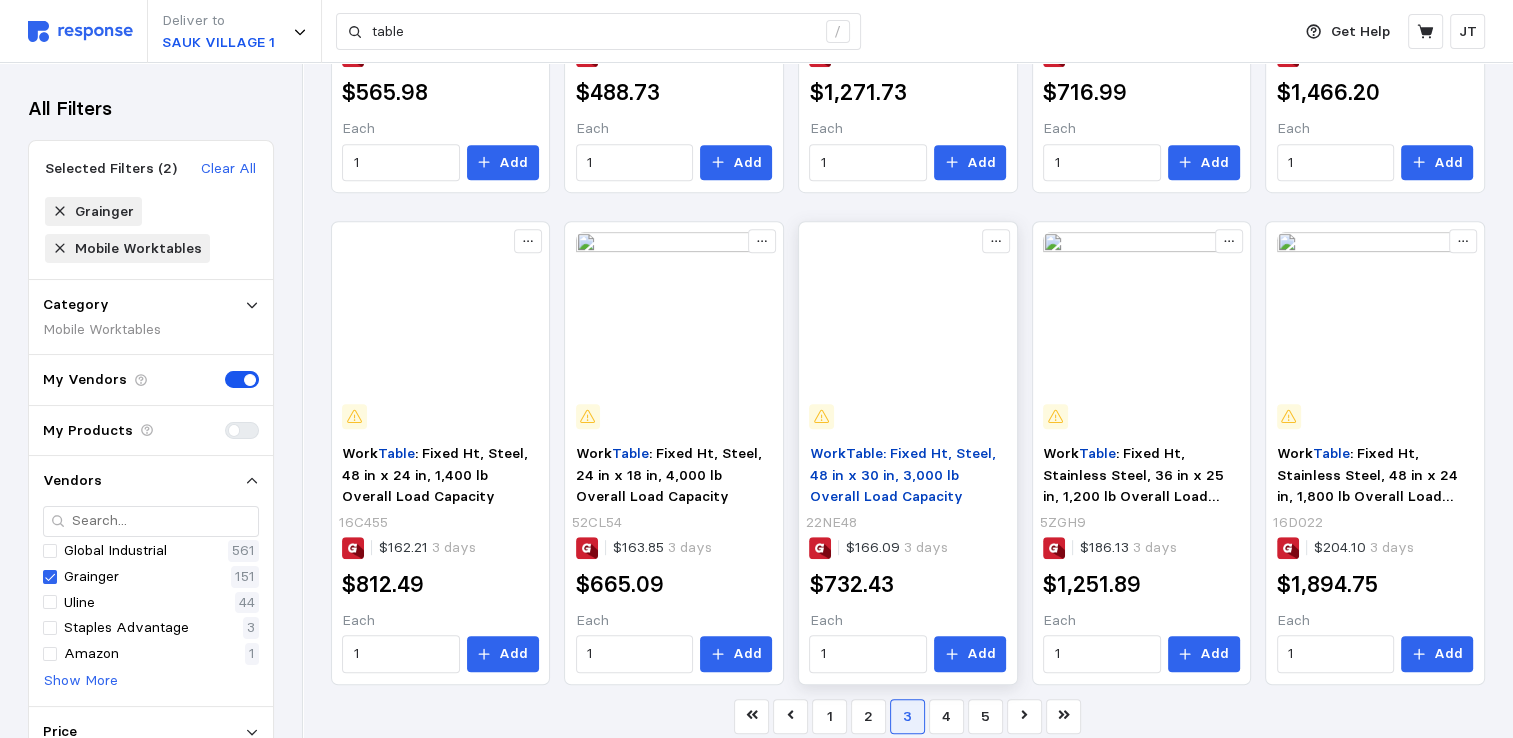 scroll, scrollTop: 925, scrollLeft: 0, axis: vertical 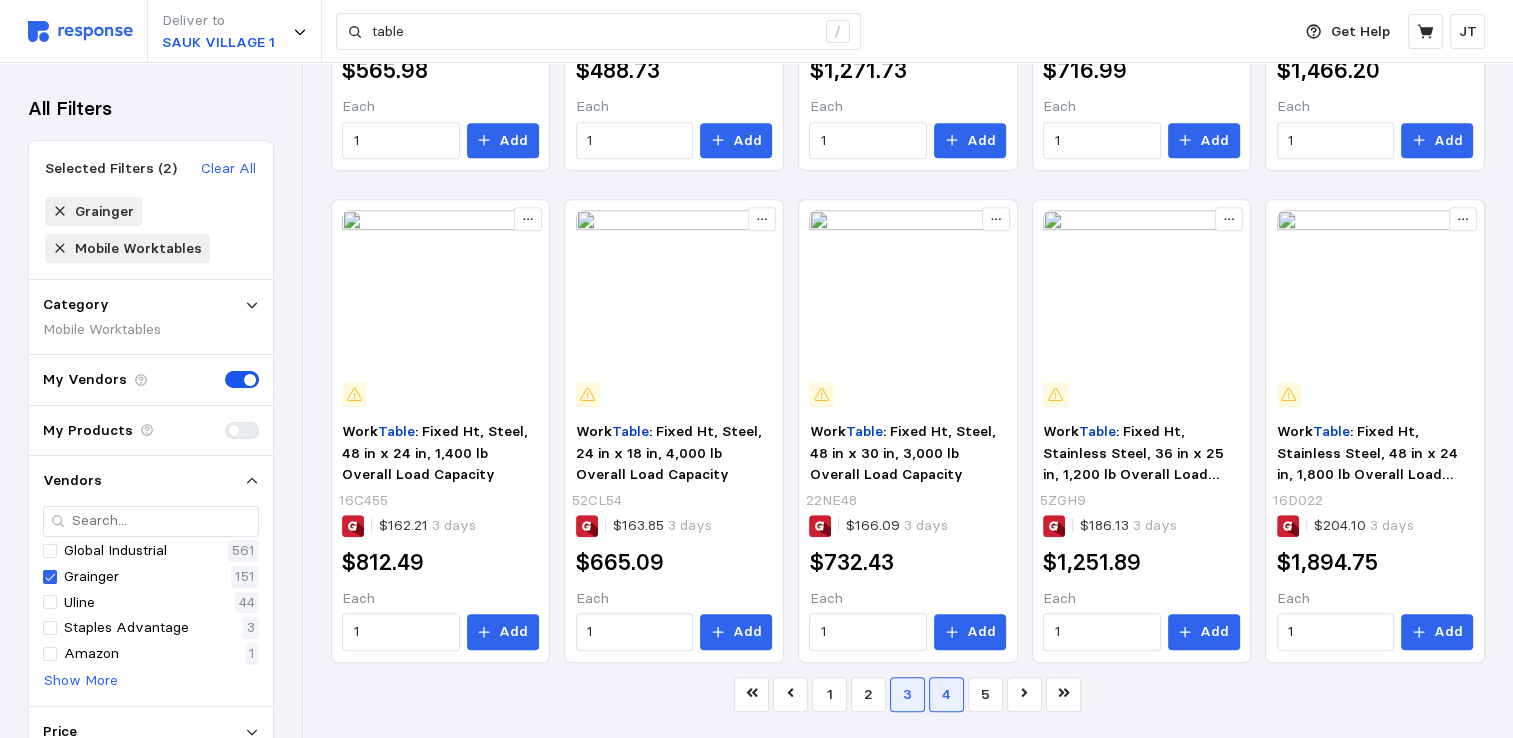 click on "4" at bounding box center [946, 694] 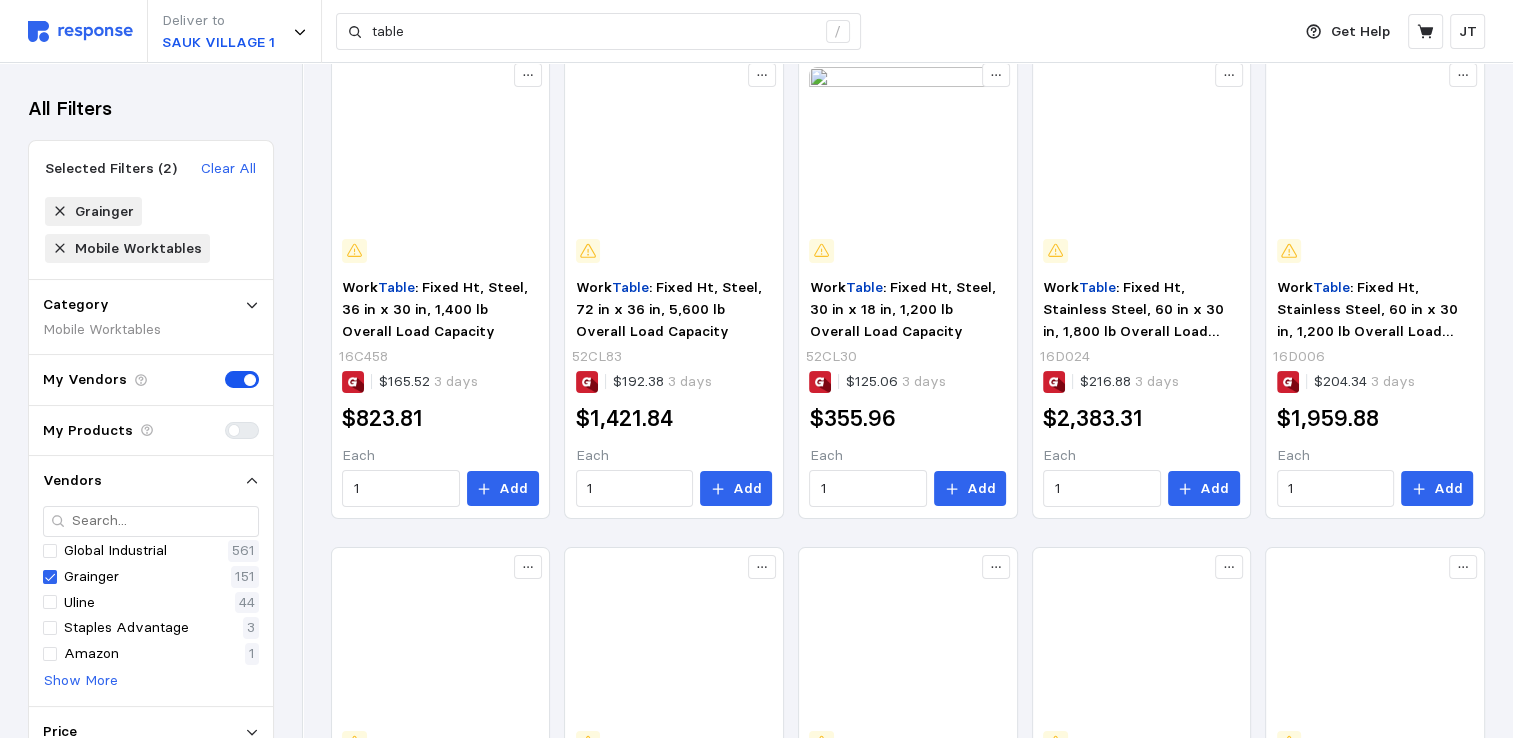 scroll, scrollTop: 0, scrollLeft: 0, axis: both 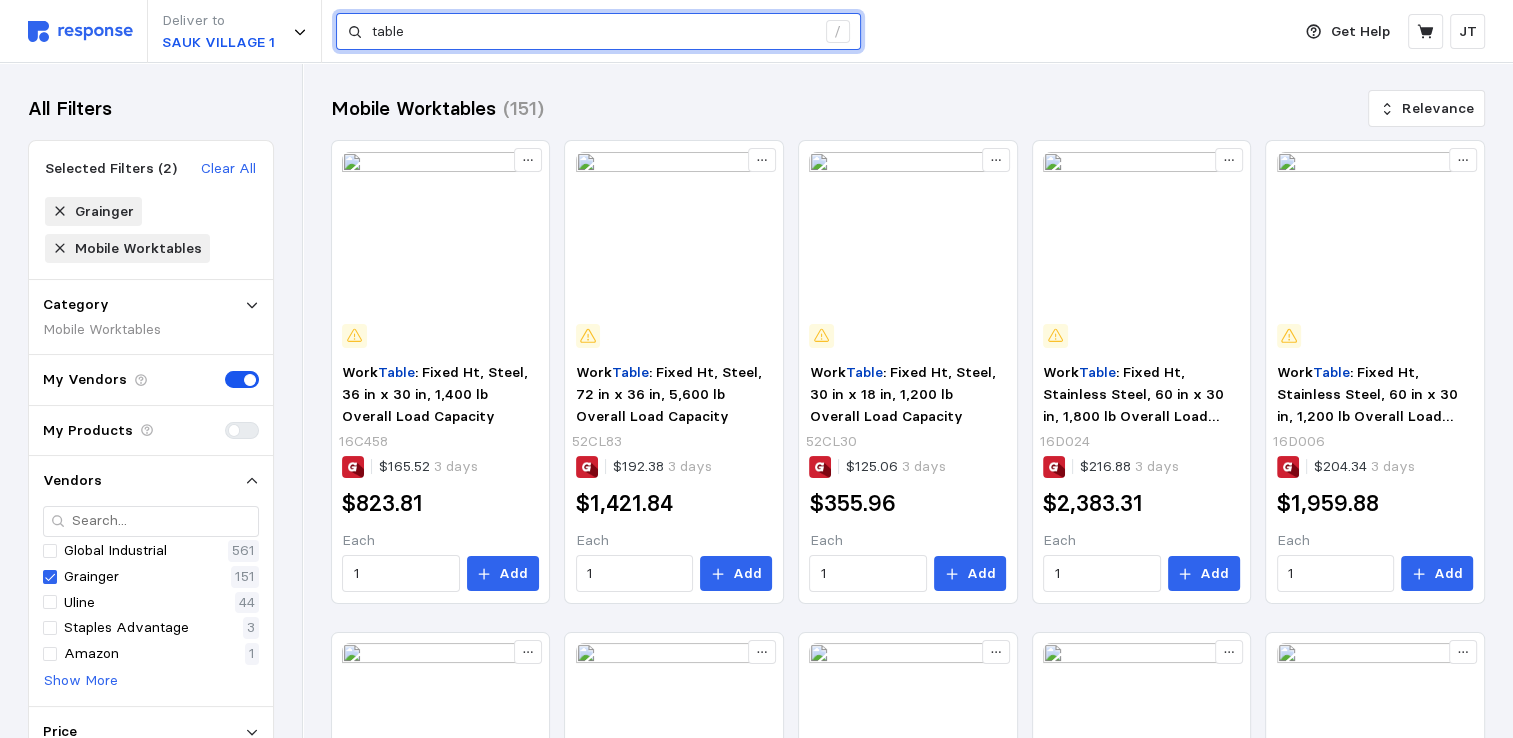 click on "table" at bounding box center (593, 32) 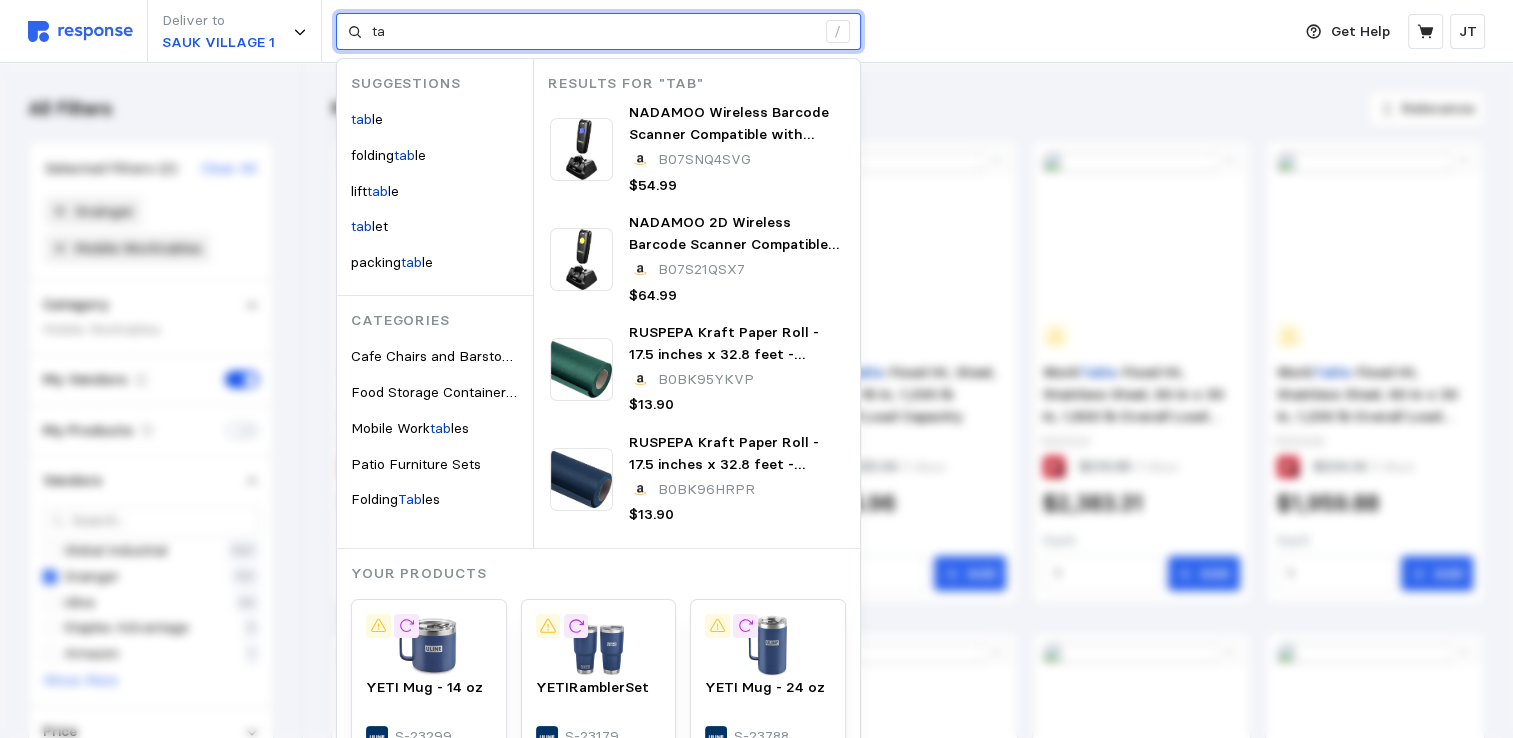 type on "t" 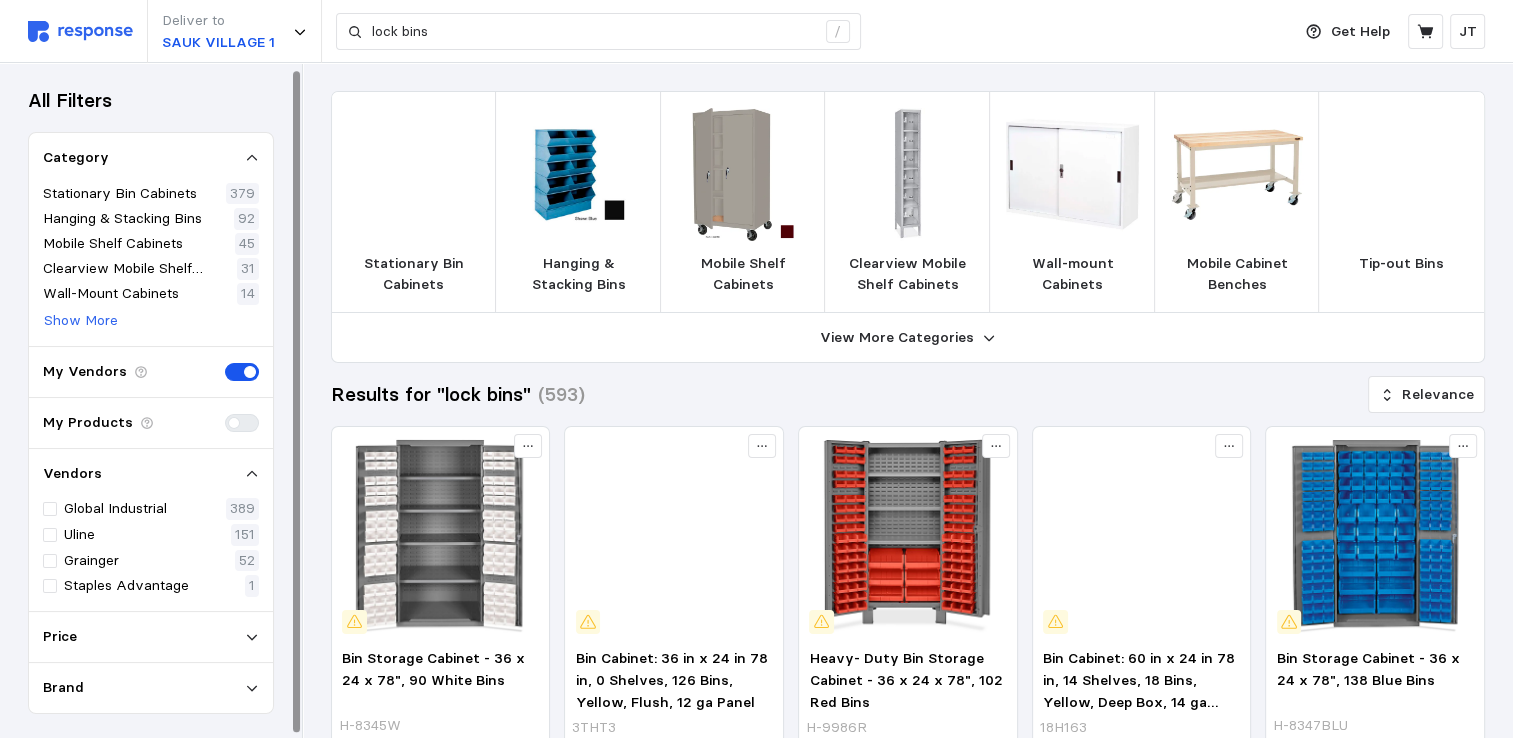 scroll, scrollTop: 9, scrollLeft: 0, axis: vertical 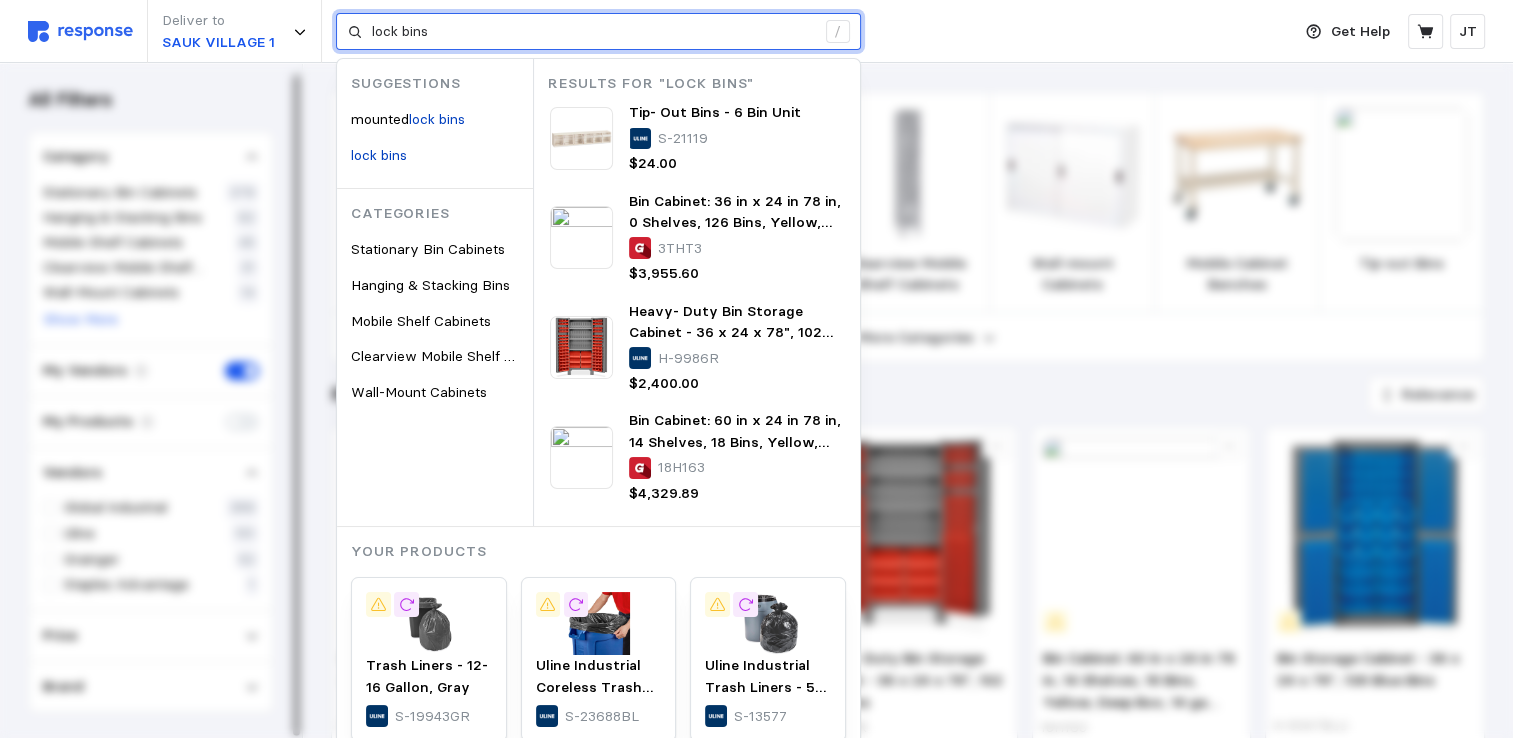 click on "lock bins" at bounding box center [593, 32] 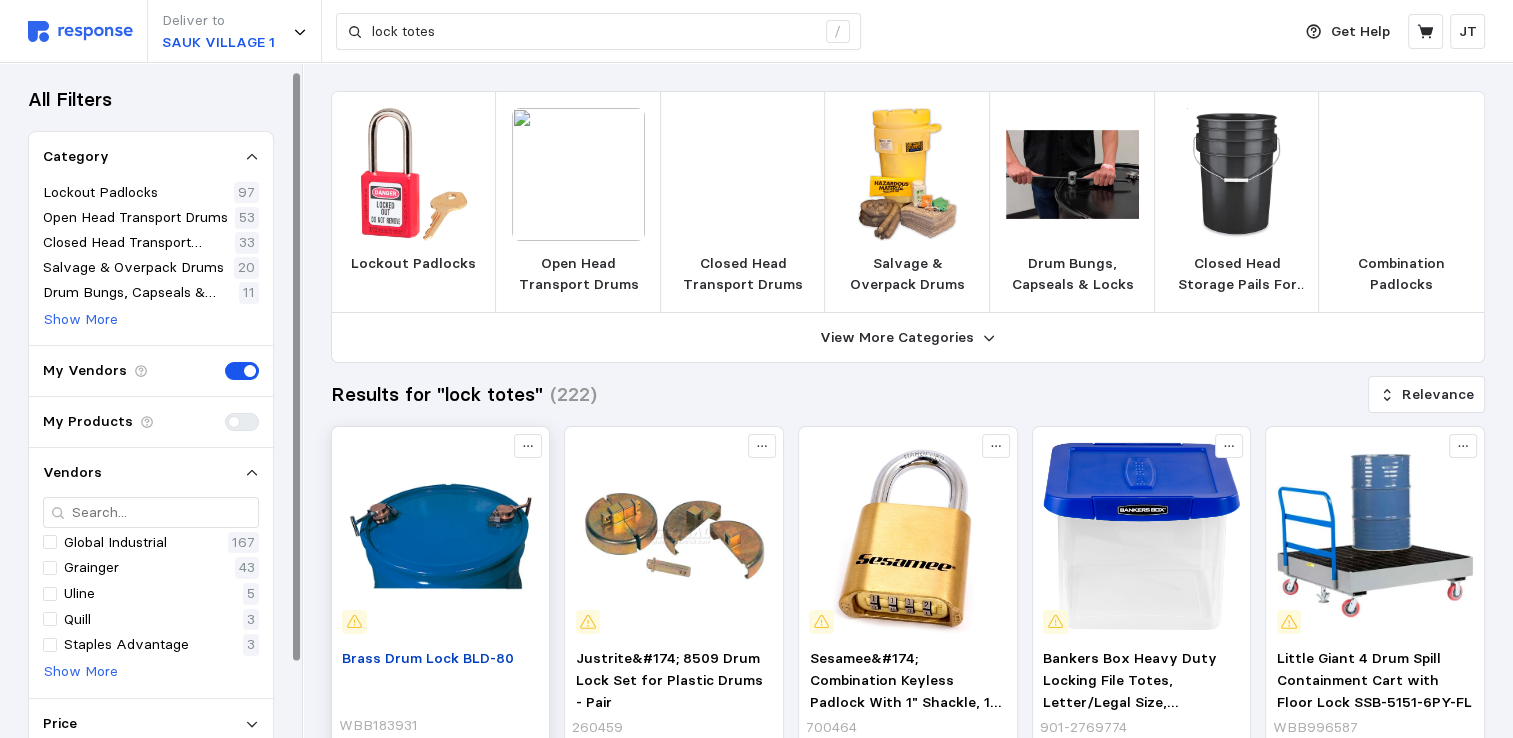 scroll, scrollTop: 266, scrollLeft: 0, axis: vertical 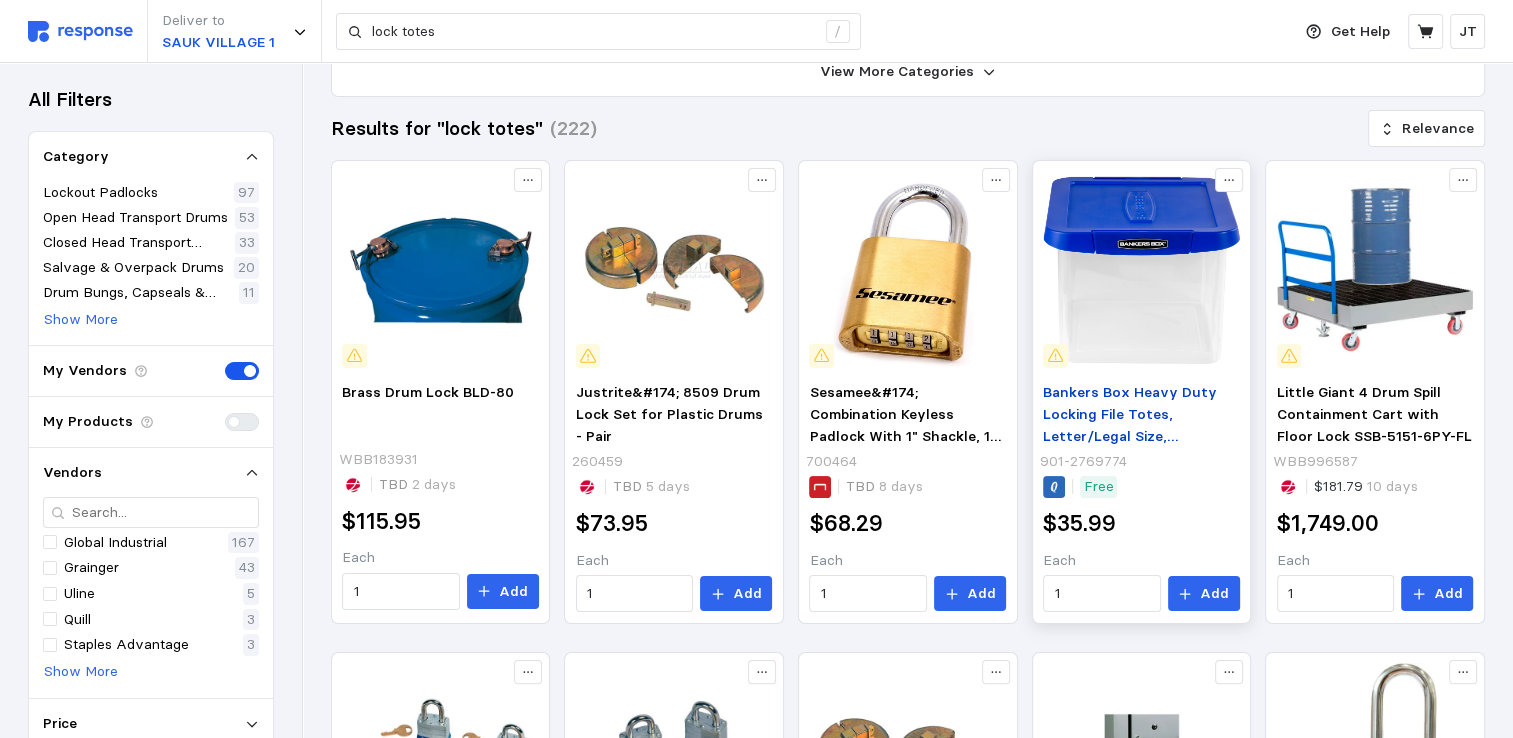 click on "Bankers Box Heavy Duty Locking File Totes, Letter/Legal Size, Blue/Clear (0086201)" at bounding box center [1130, 424] 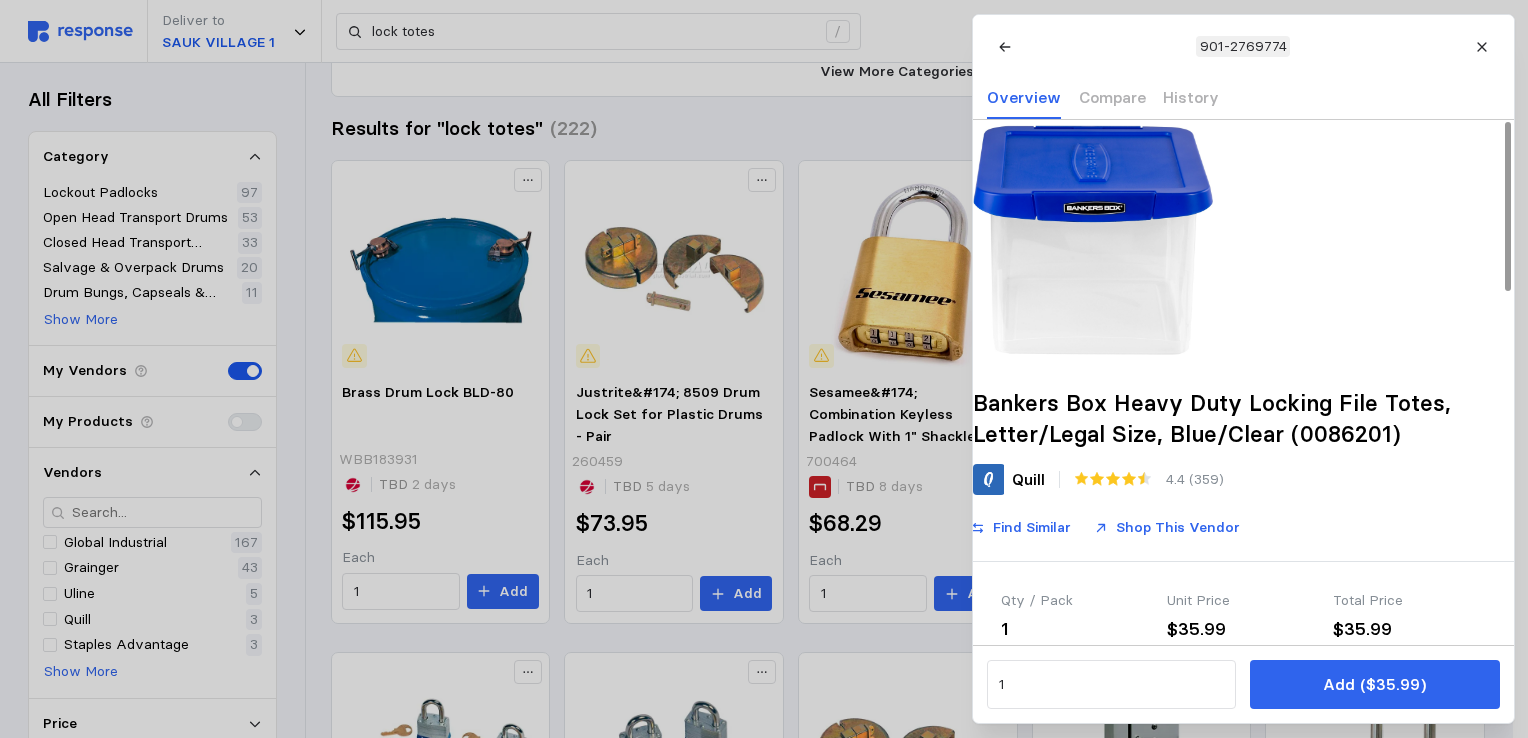 click at bounding box center [1093, 240] 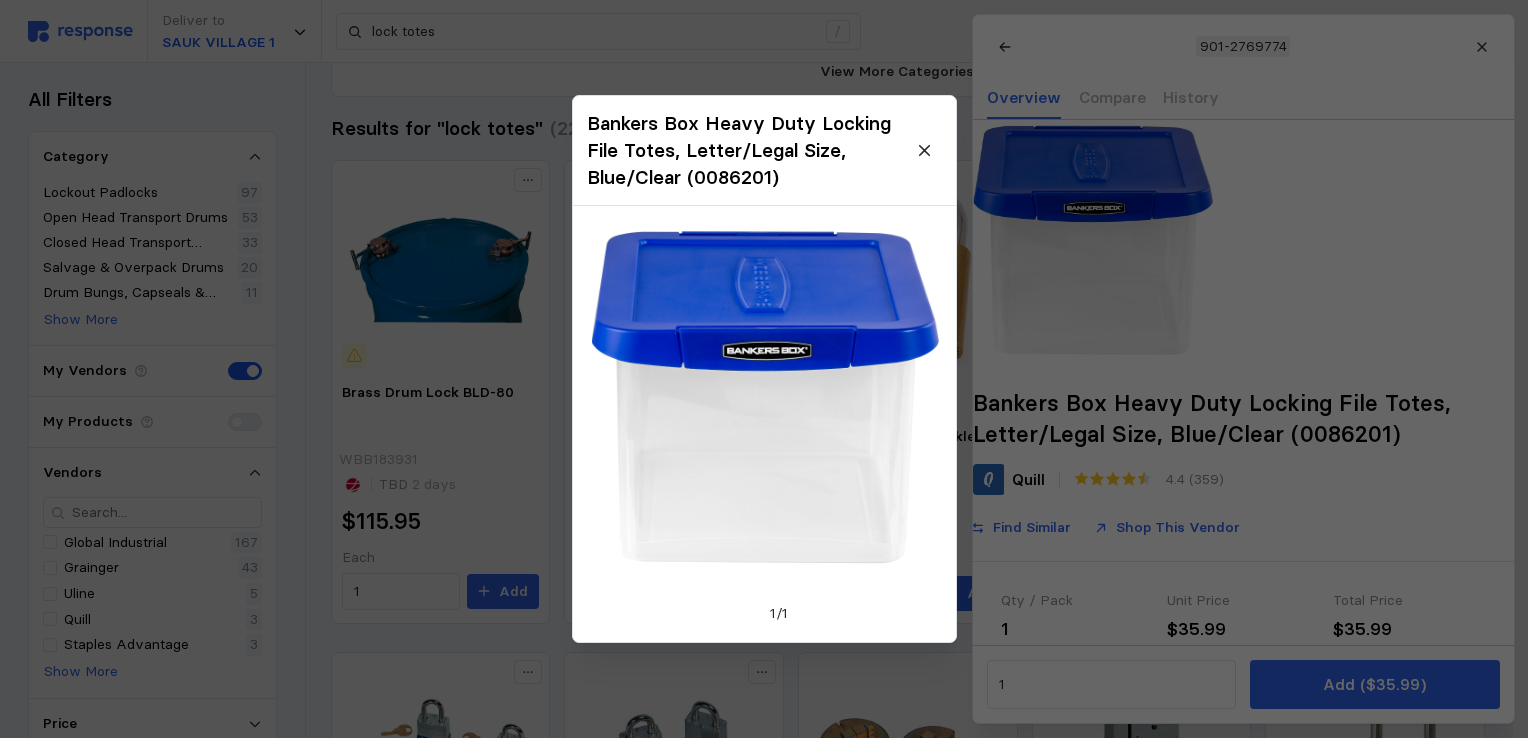 click at bounding box center (764, 397) 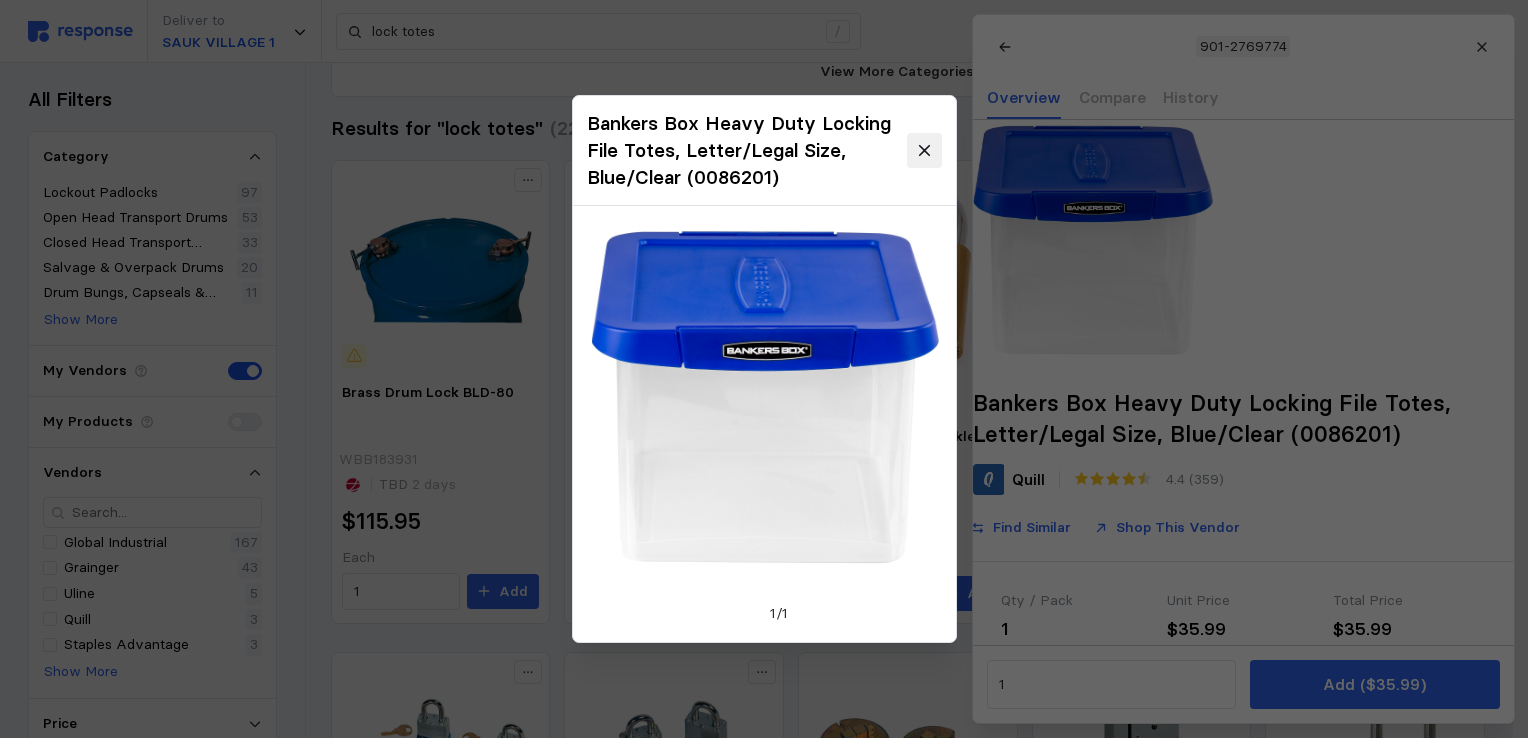 click at bounding box center (924, 150) 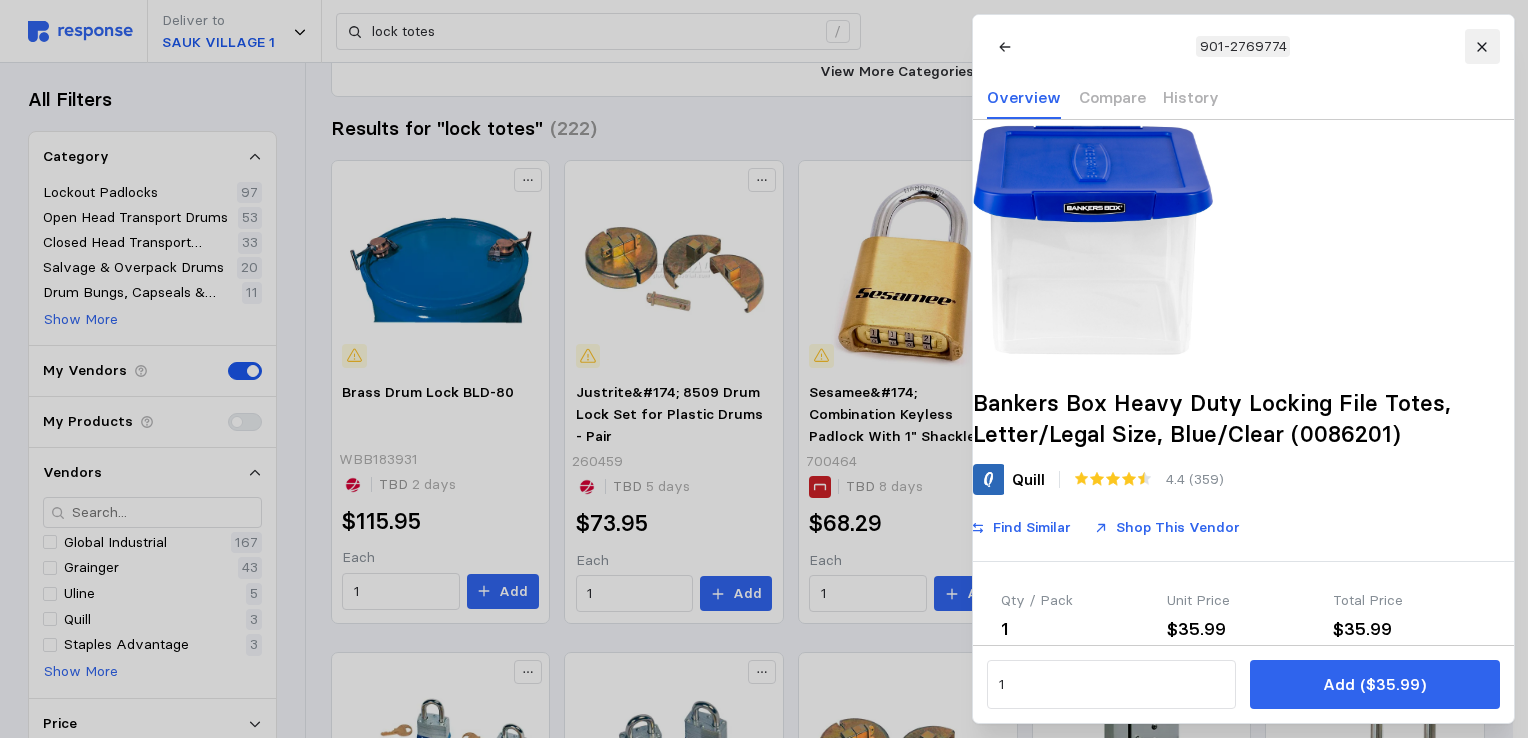 click 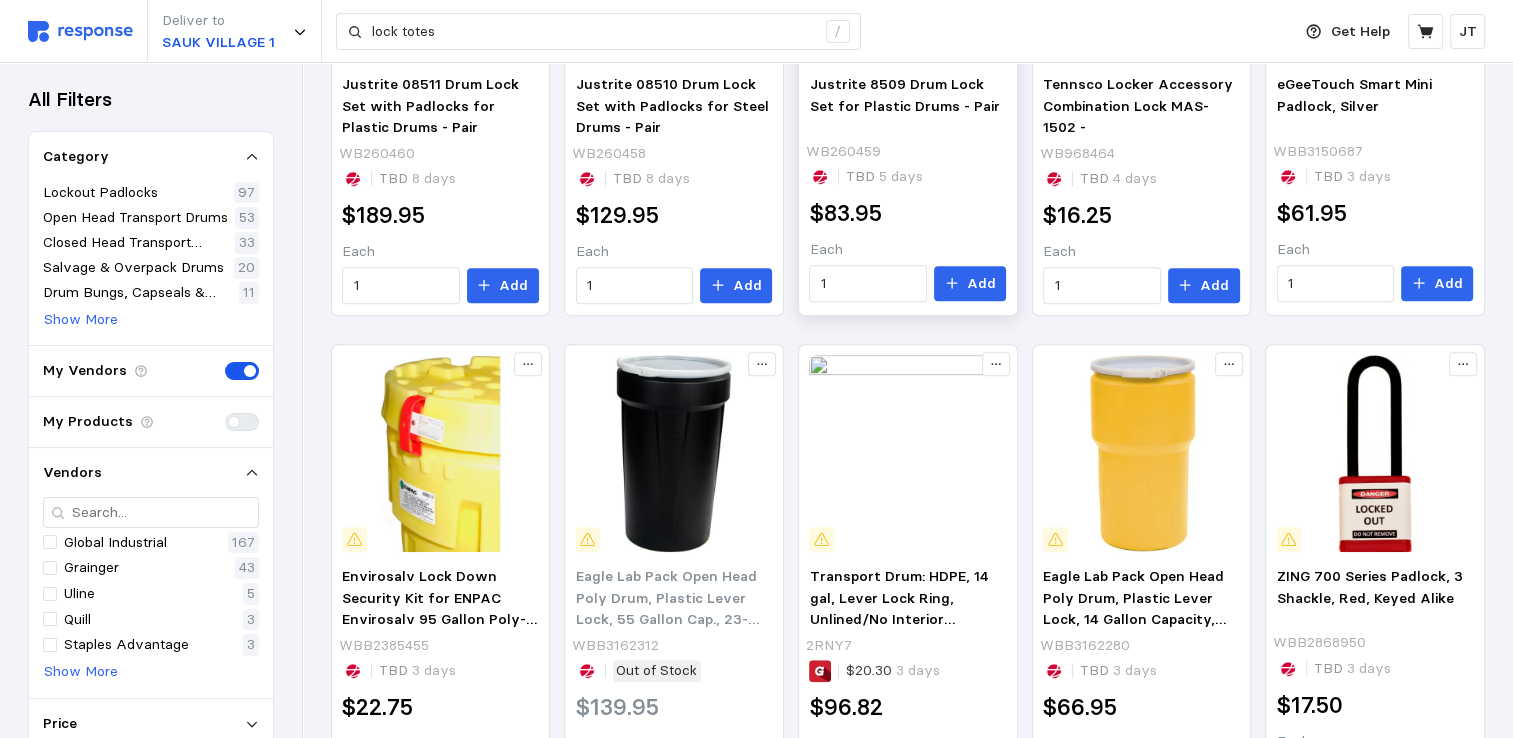 scroll, scrollTop: 1210, scrollLeft: 0, axis: vertical 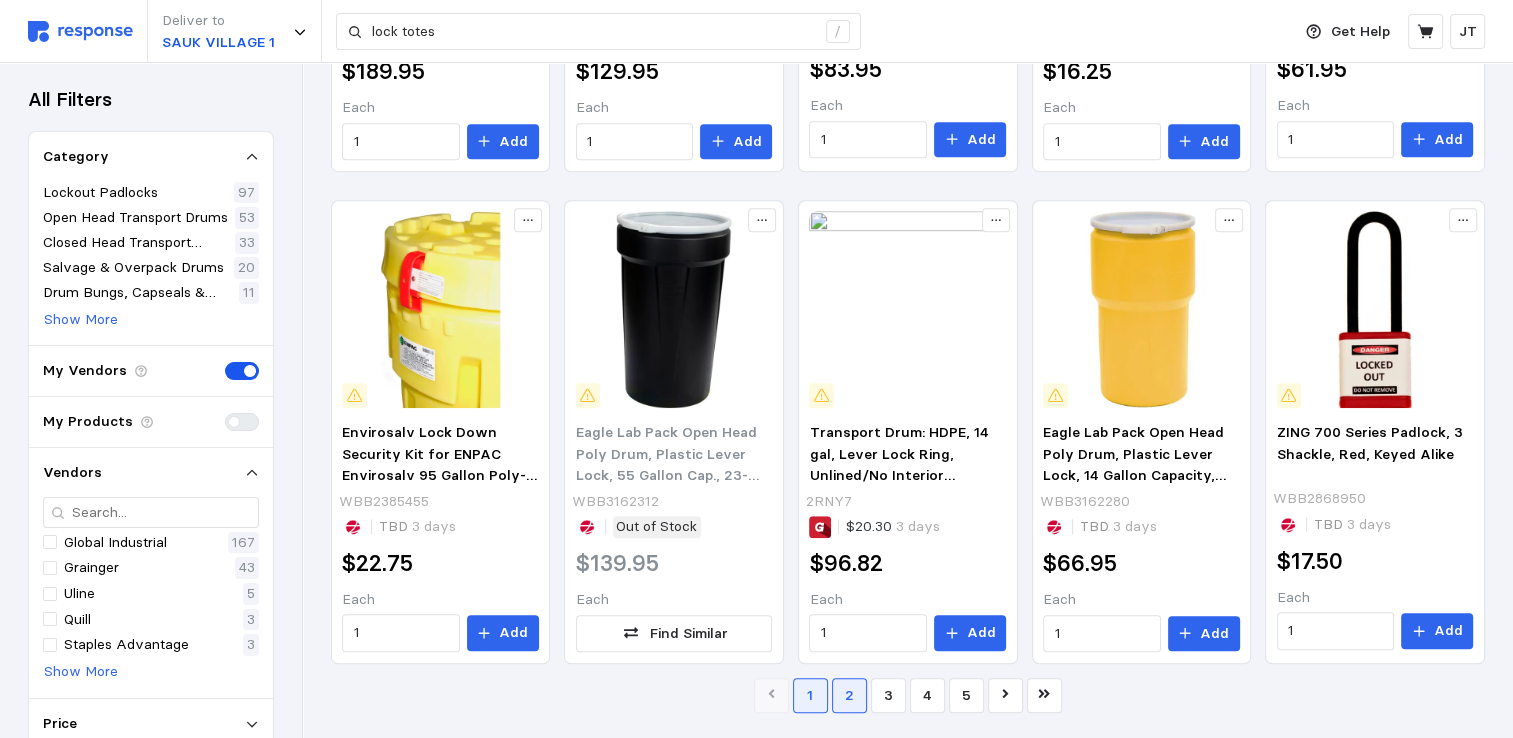 click on "2" at bounding box center (849, 695) 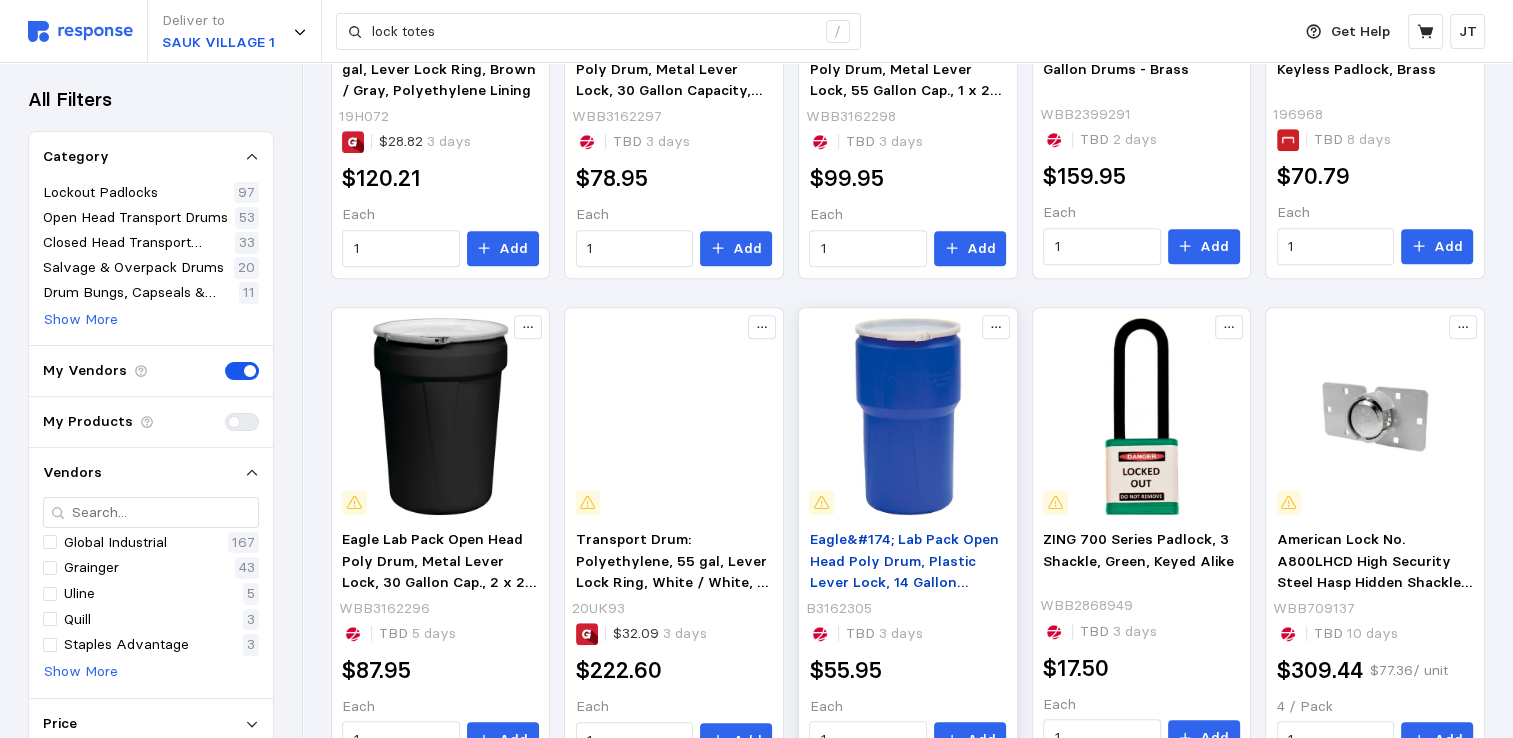 scroll, scrollTop: 1210, scrollLeft: 0, axis: vertical 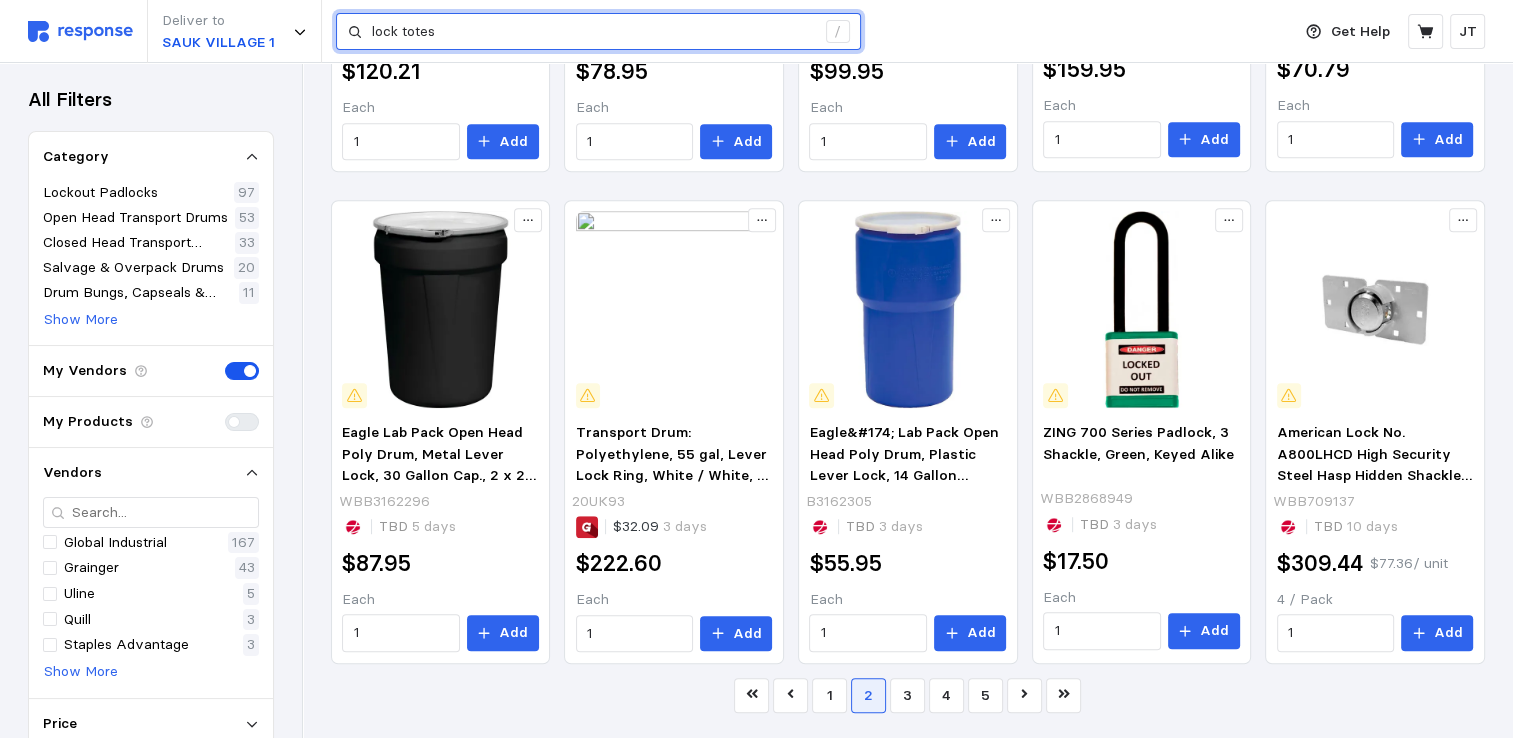 click on "lock totes" at bounding box center [593, 32] 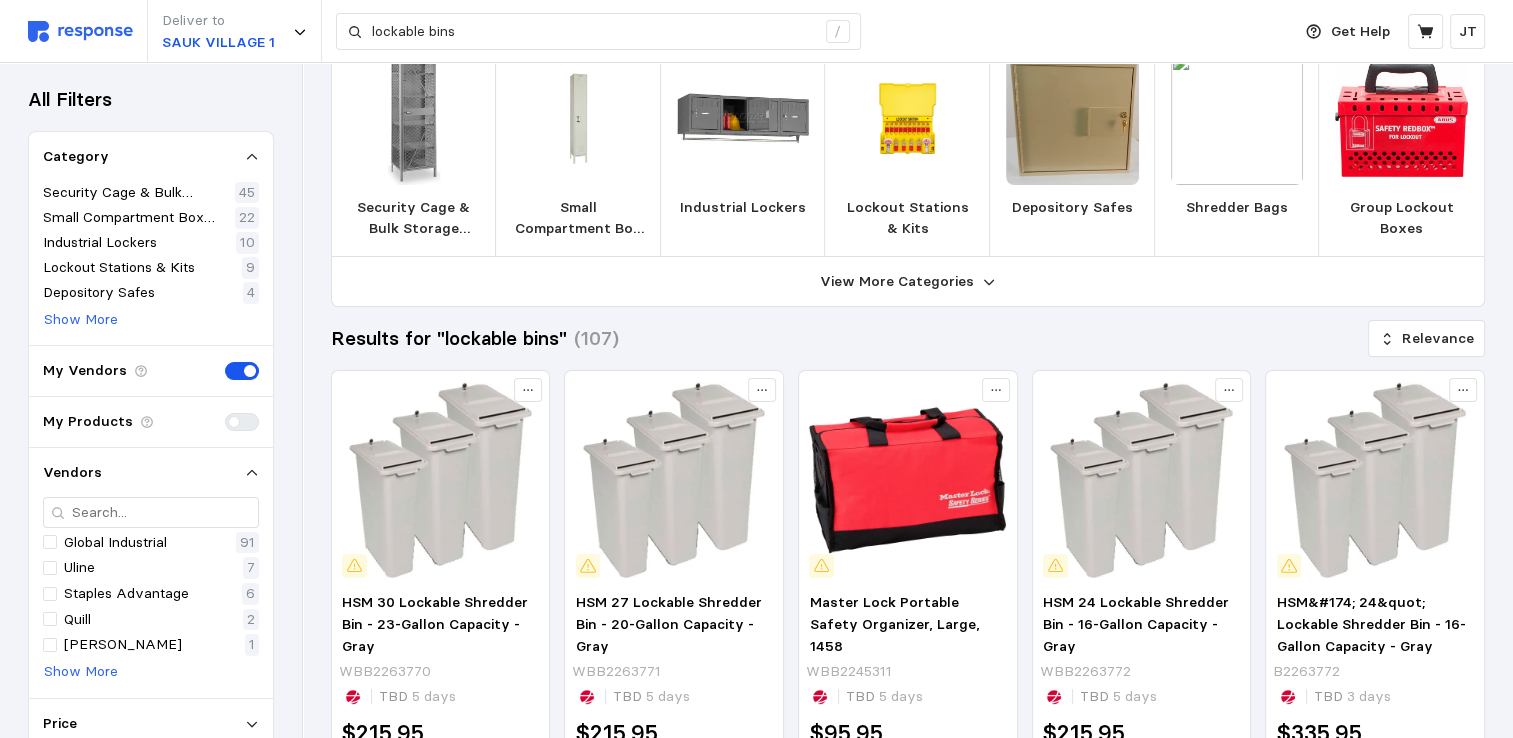 scroll, scrollTop: 0, scrollLeft: 0, axis: both 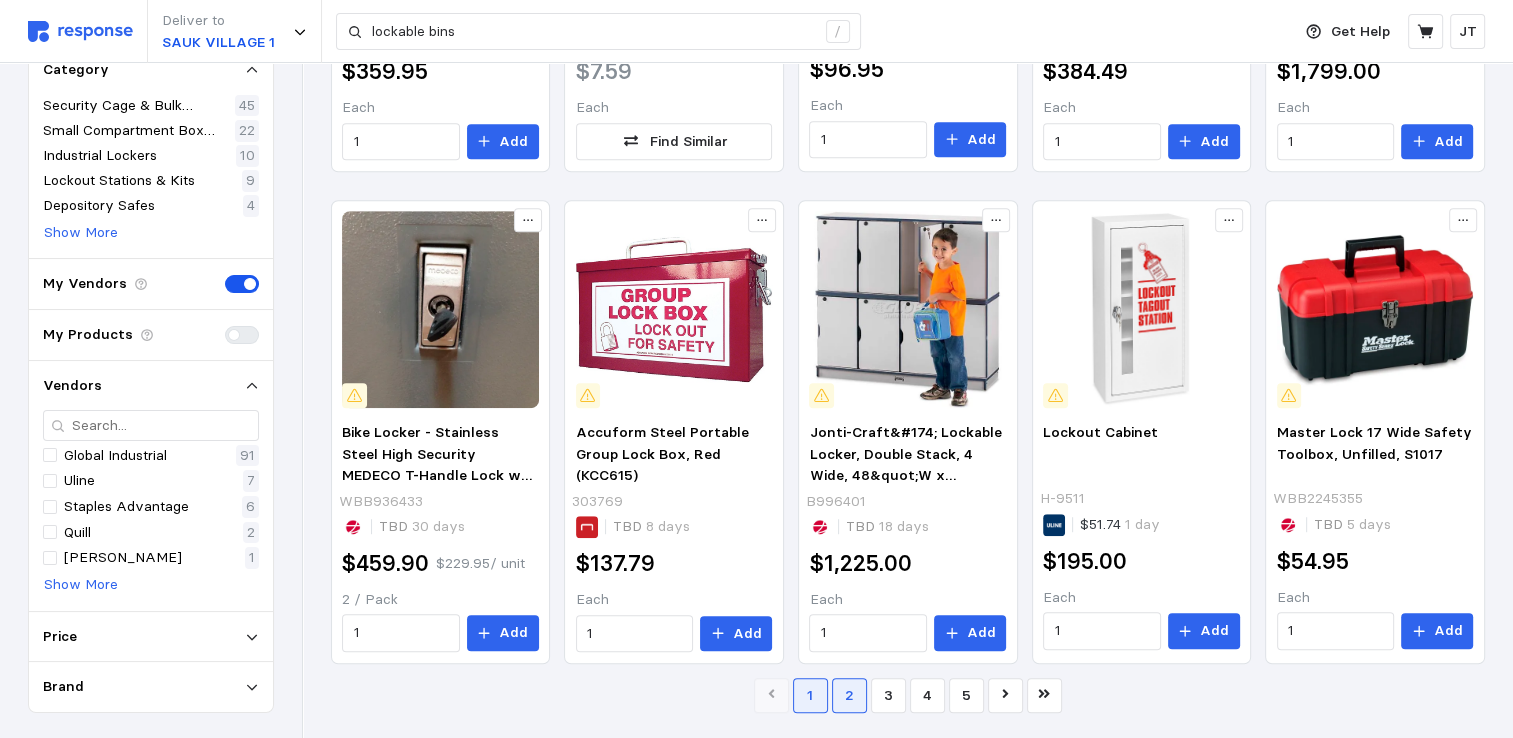 click on "2" at bounding box center [849, 695] 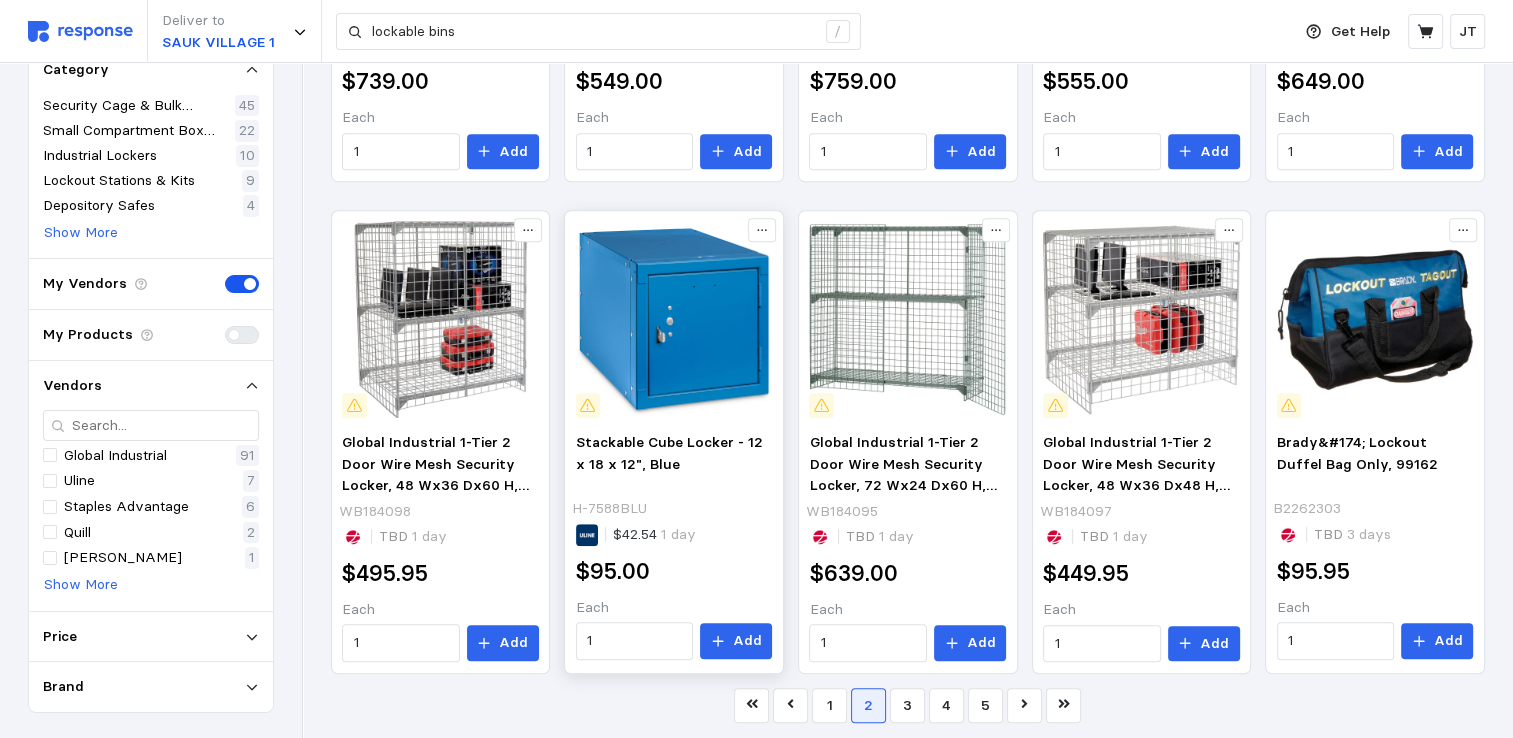 scroll, scrollTop: 1210, scrollLeft: 0, axis: vertical 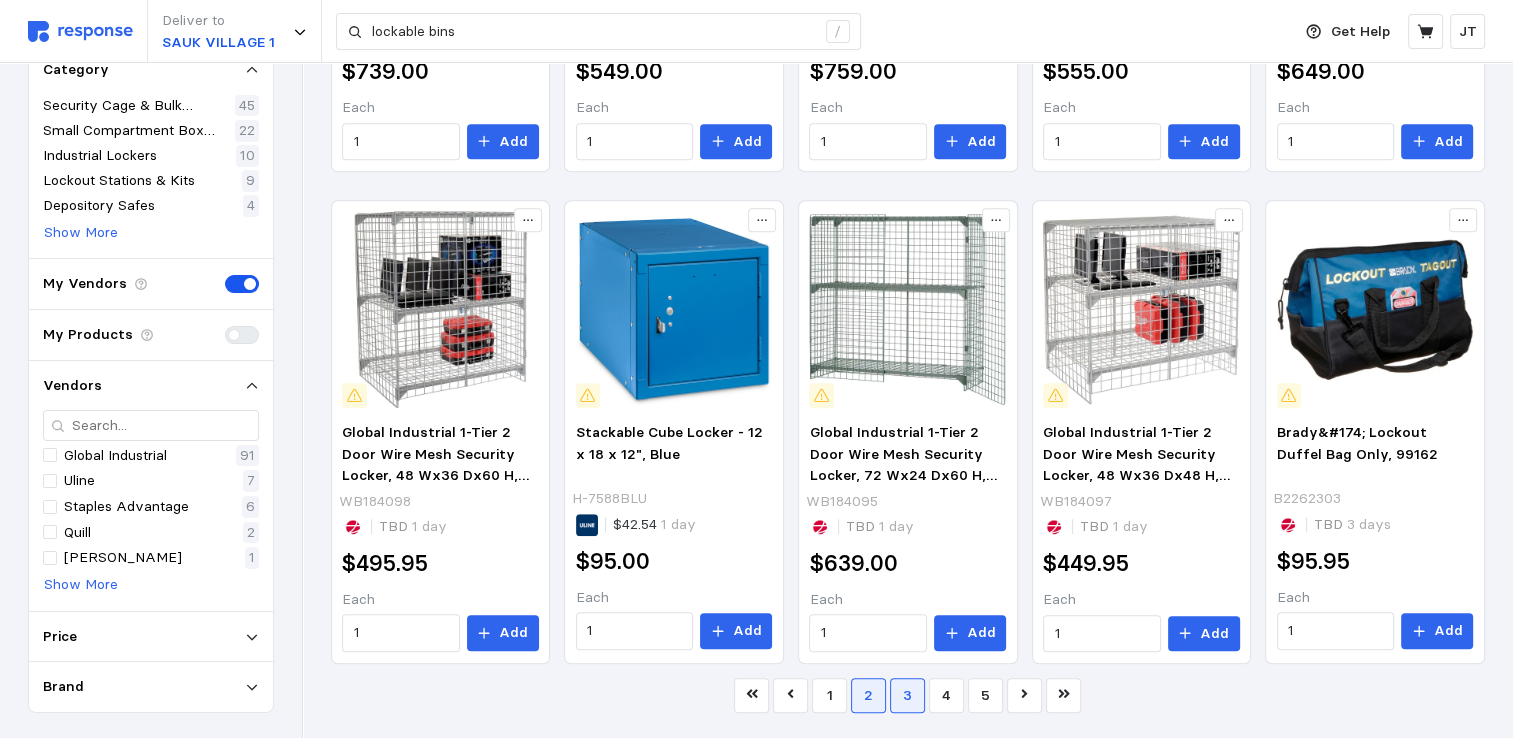 click on "3" at bounding box center [907, 695] 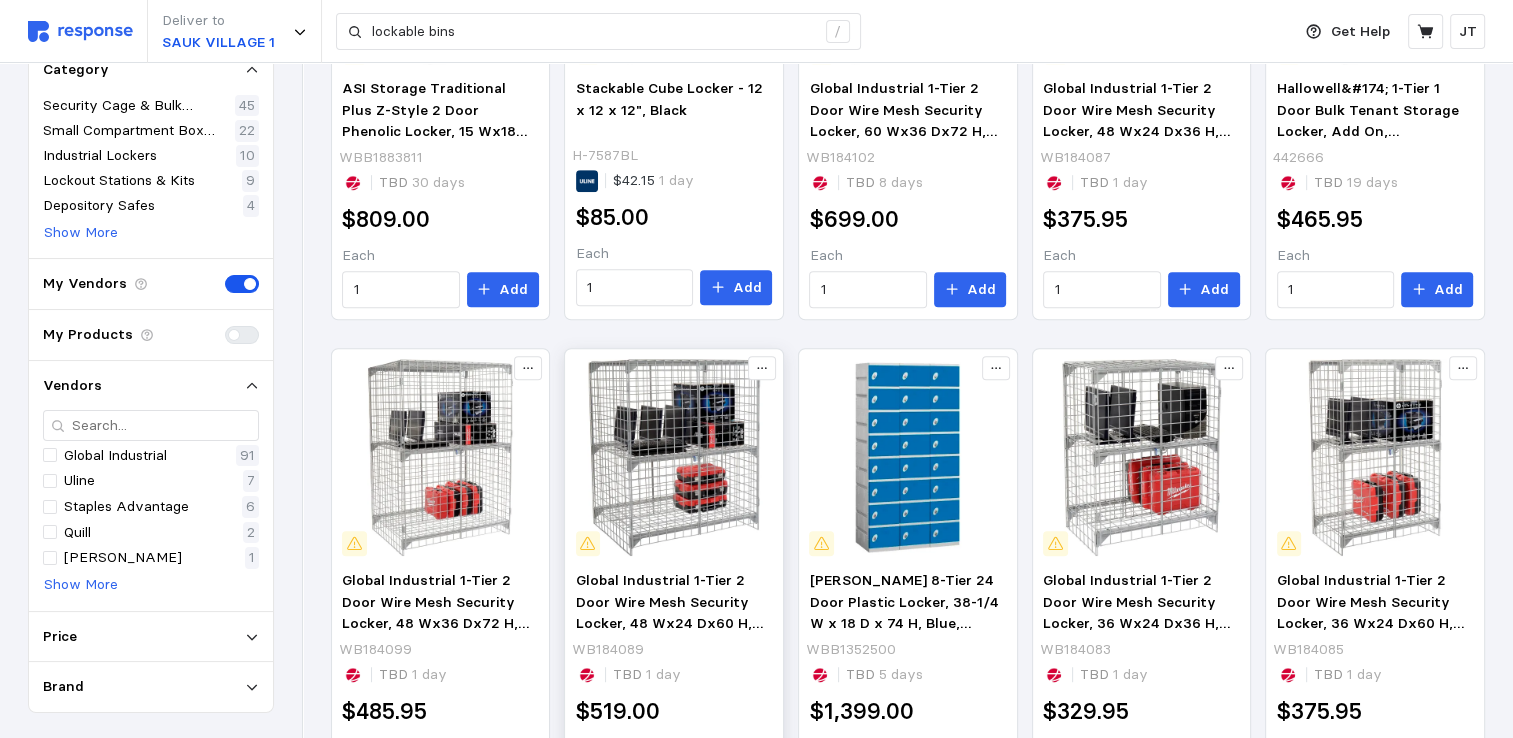 scroll, scrollTop: 1210, scrollLeft: 0, axis: vertical 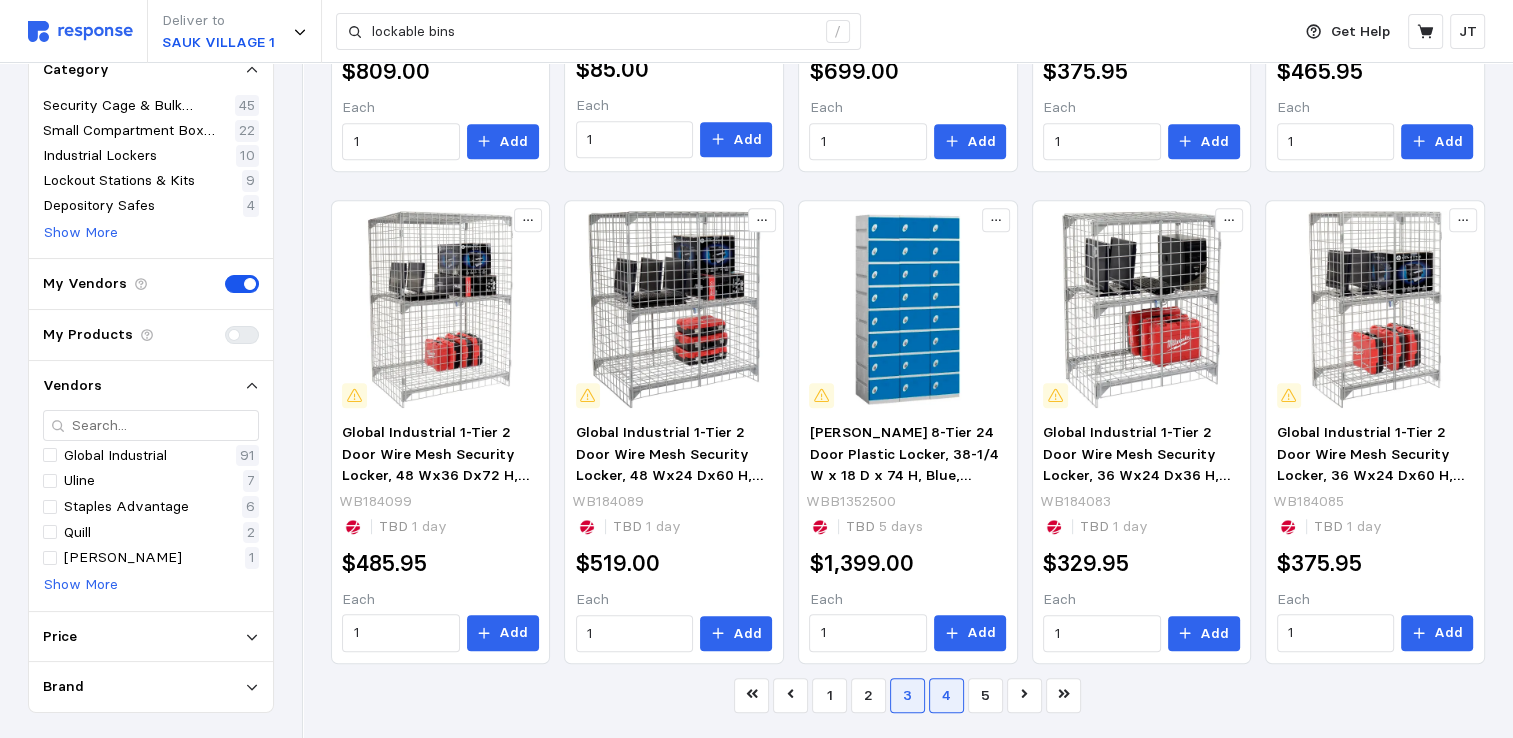 click on "4" at bounding box center (946, 695) 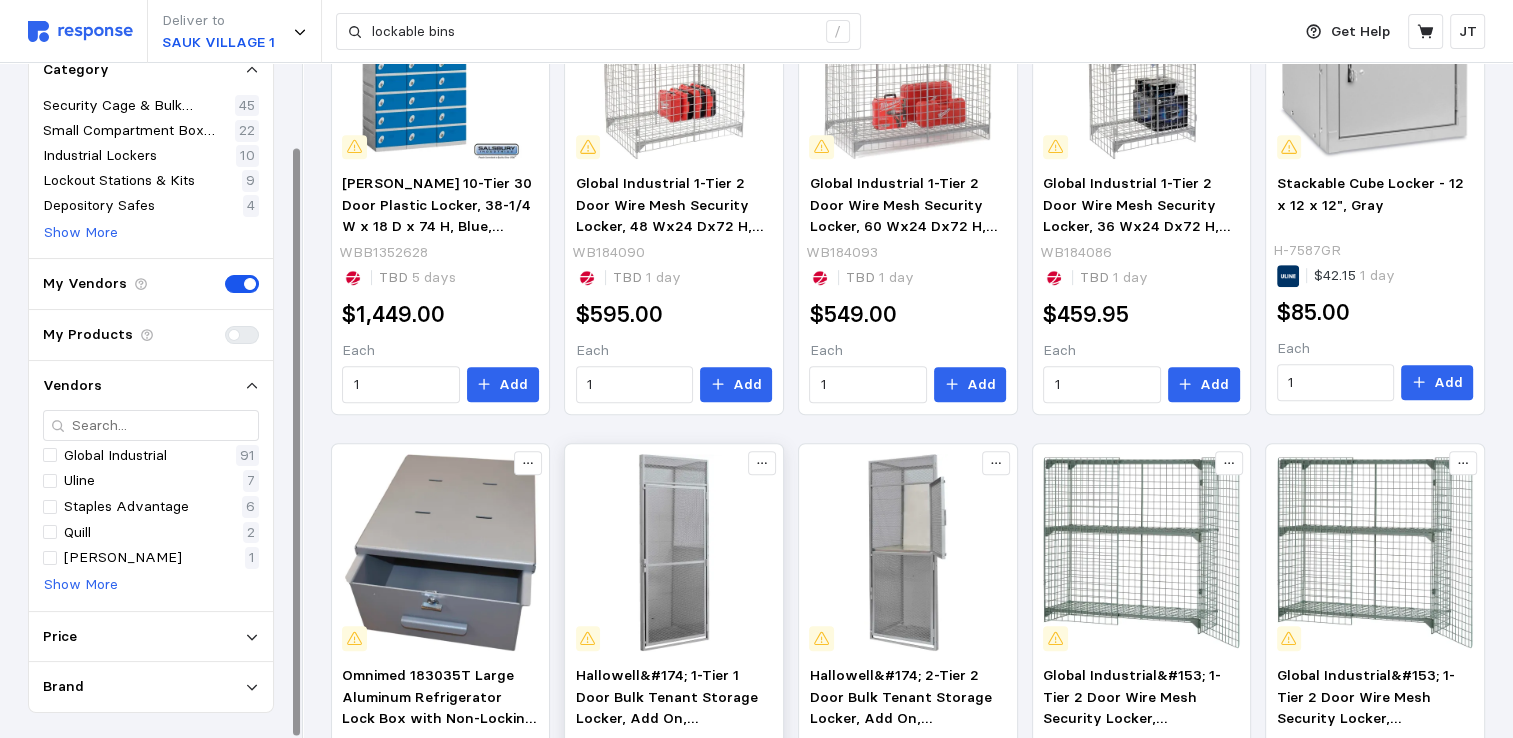 scroll, scrollTop: 1210, scrollLeft: 0, axis: vertical 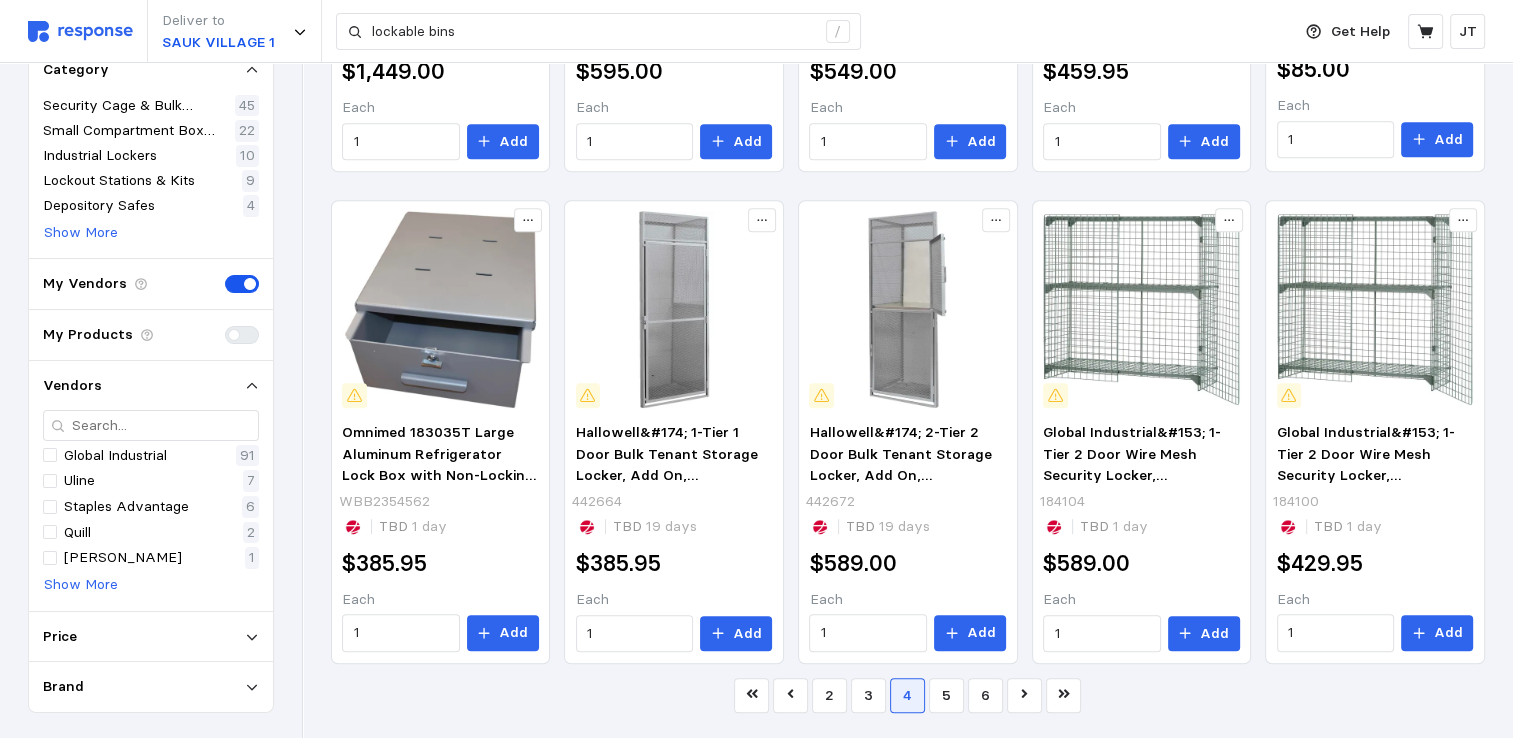 click on "Security Cage & Bulk Storage Lockers Small Compartment Box Lockers Industrial Lockers Lockout Stations & Kits Depository Safes Shredder Bags Group Lockout Boxes View More Categories Results for "lockable bins" (107) Relevance ABUS B835RED Safety Redbox Group Lockout Box with 12 padlock eyelets, Red, 00298 - Pkg Qty 2 WBB1999529 TBD   1 day $137.90 $68.95  / unit 2 / Pack 1 Add ASI Storage Traditional Plus Z-Style 2 Door Phenolic Locker, 12 Wx15 Dx60 H, Graphite, Assembled WBB1883874 TBD   30 days $695.00 Each 1 Add Stackable Cube Locker - 12 x 18 x 12", Black H-7588BL $42.54   1 day $95.00 Each 1 Add Global Industrial 1-Tier 2 Door Wire Mesh Security Locker, 72 Wx24 Dx72 H, Gray, Unassembled WB184096 TBD   1 day $679.00 Each 1 Add Hallowell&#174; 1-Tier 1 Door Bulk Tenant Storage Locker, Add On, 36&quot;Wx60&quot;Dx90&quot;H, Gray, Unassembled 442662 TBD   19 days $395.95 Each 1 Add [PERSON_NAME] 10-Tier 30 Door Plastic Locker, 38-1/4 W x 18 D x 74 H, Blue, Unassembled WBB1352628 TBD   5 days $1,449.00 Each 1 Add" at bounding box center [908, -203] 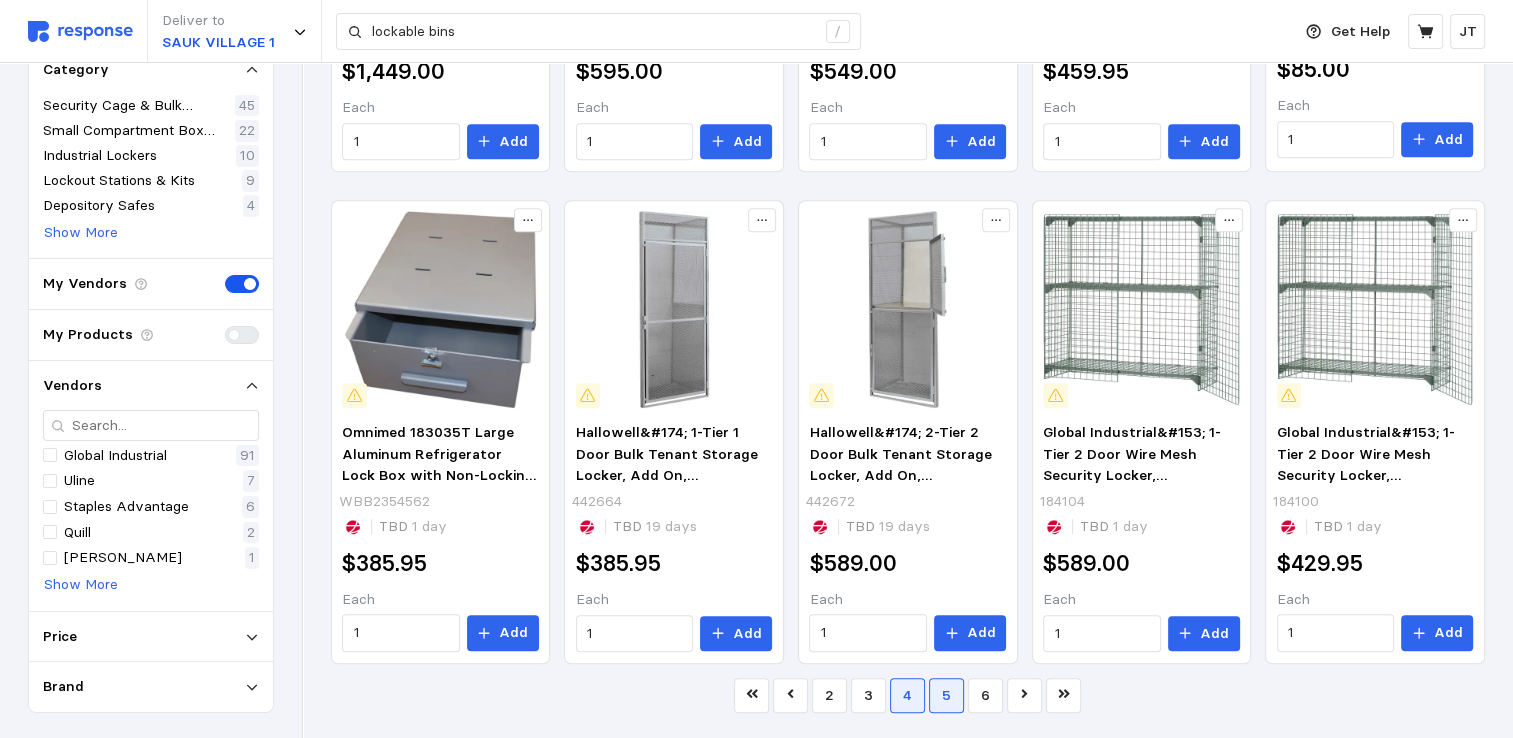 click on "5" at bounding box center [946, 695] 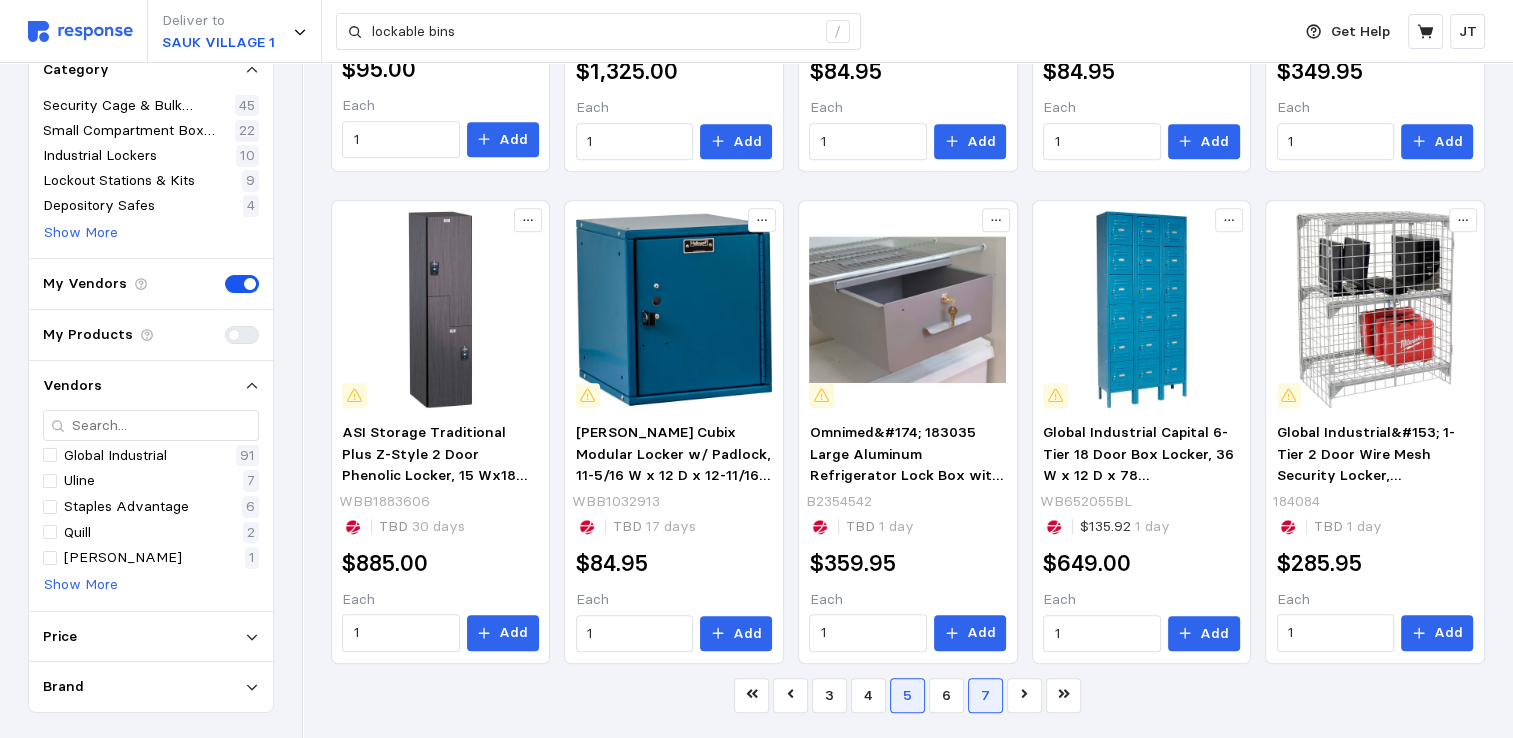 click on "7" at bounding box center (985, 695) 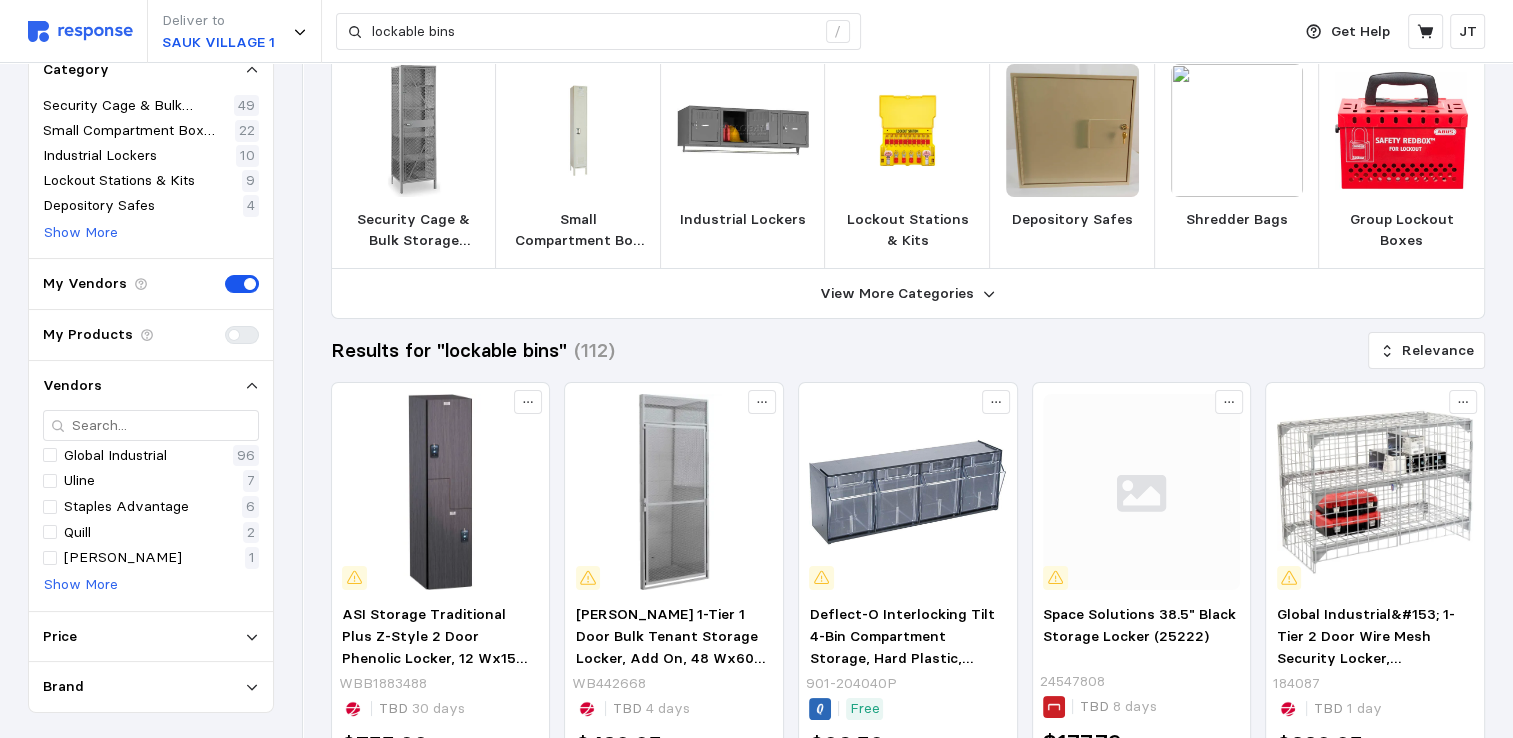 scroll, scrollTop: 0, scrollLeft: 0, axis: both 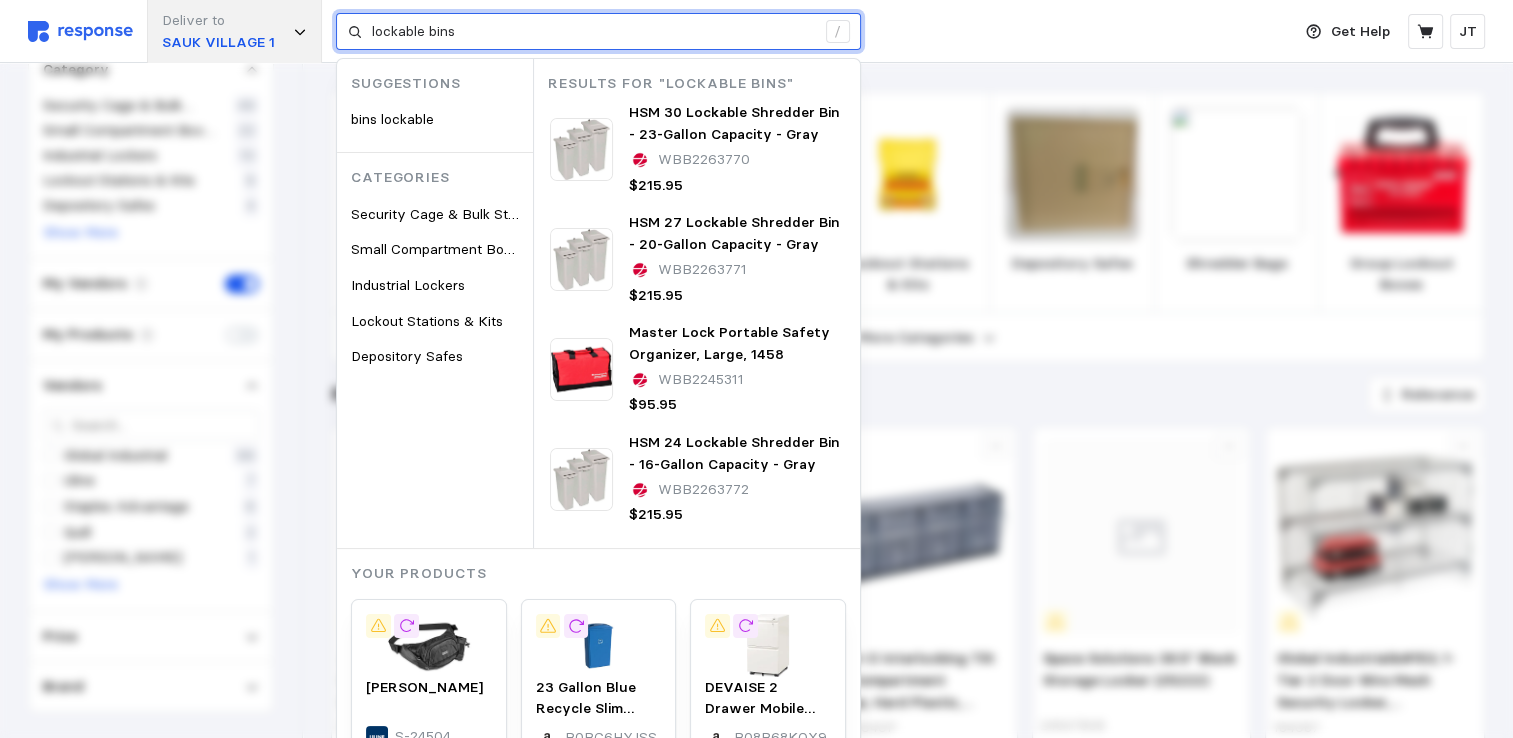 drag, startPoint x: 482, startPoint y: 41, endPoint x: 231, endPoint y: 12, distance: 252.66974 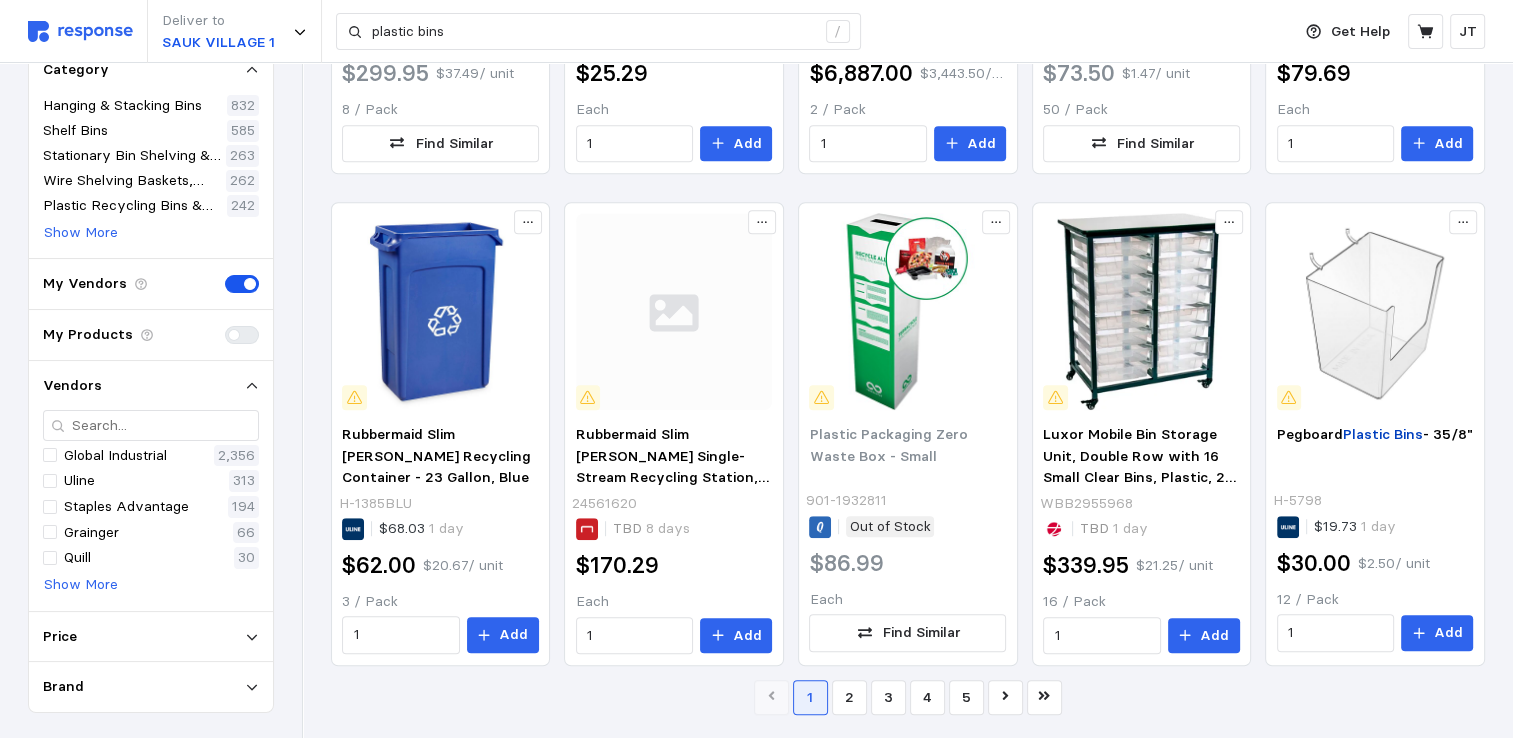 scroll, scrollTop: 1210, scrollLeft: 0, axis: vertical 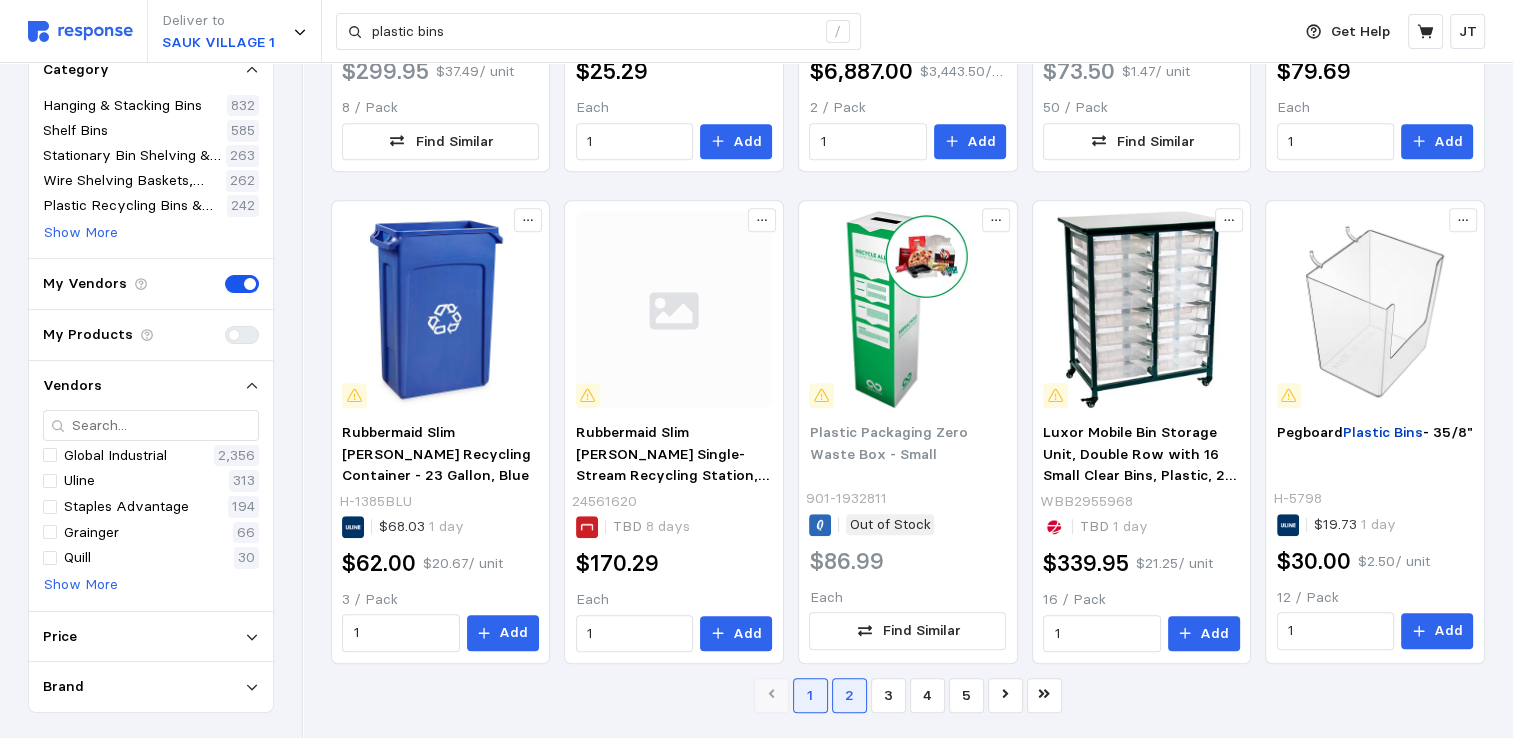 click on "2" at bounding box center (849, 695) 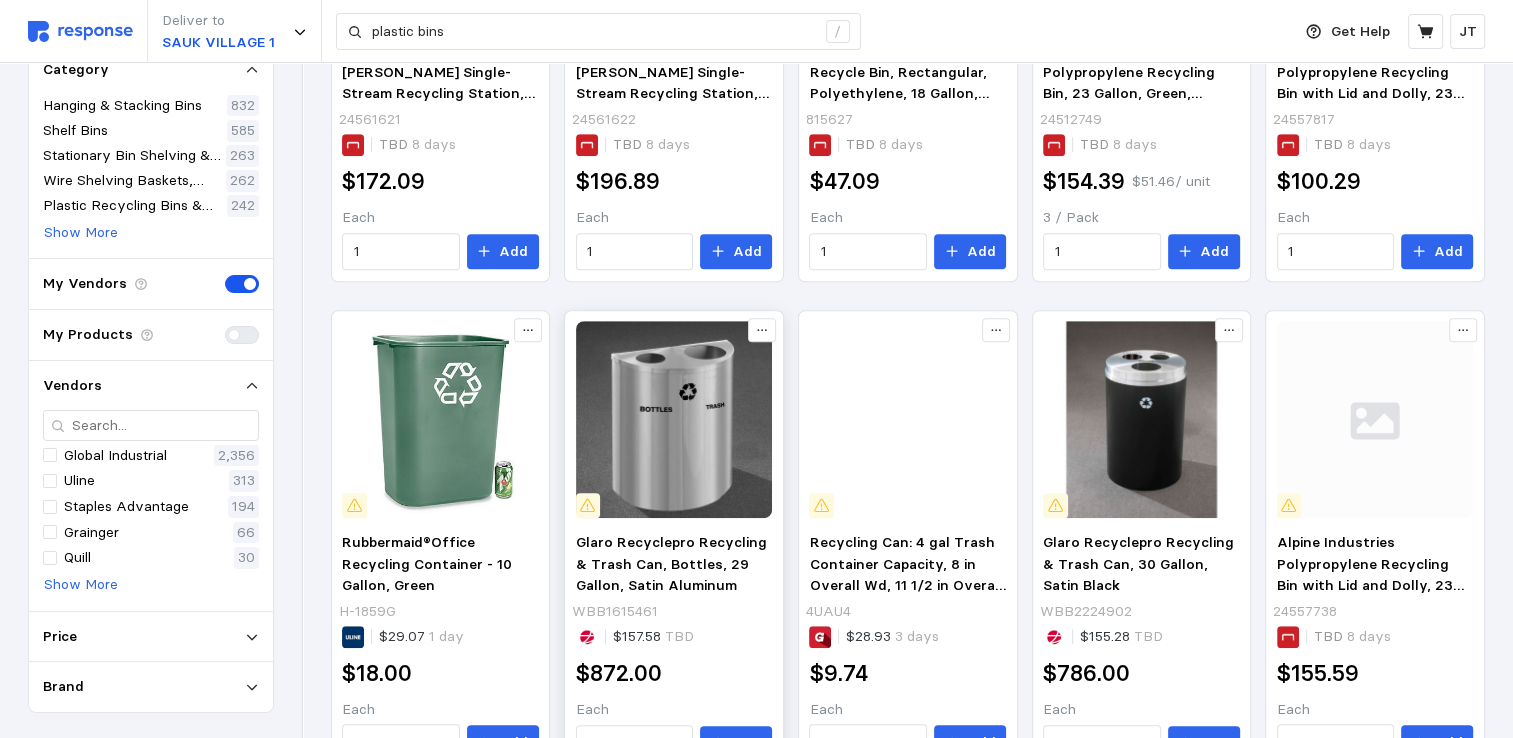 scroll, scrollTop: 1210, scrollLeft: 0, axis: vertical 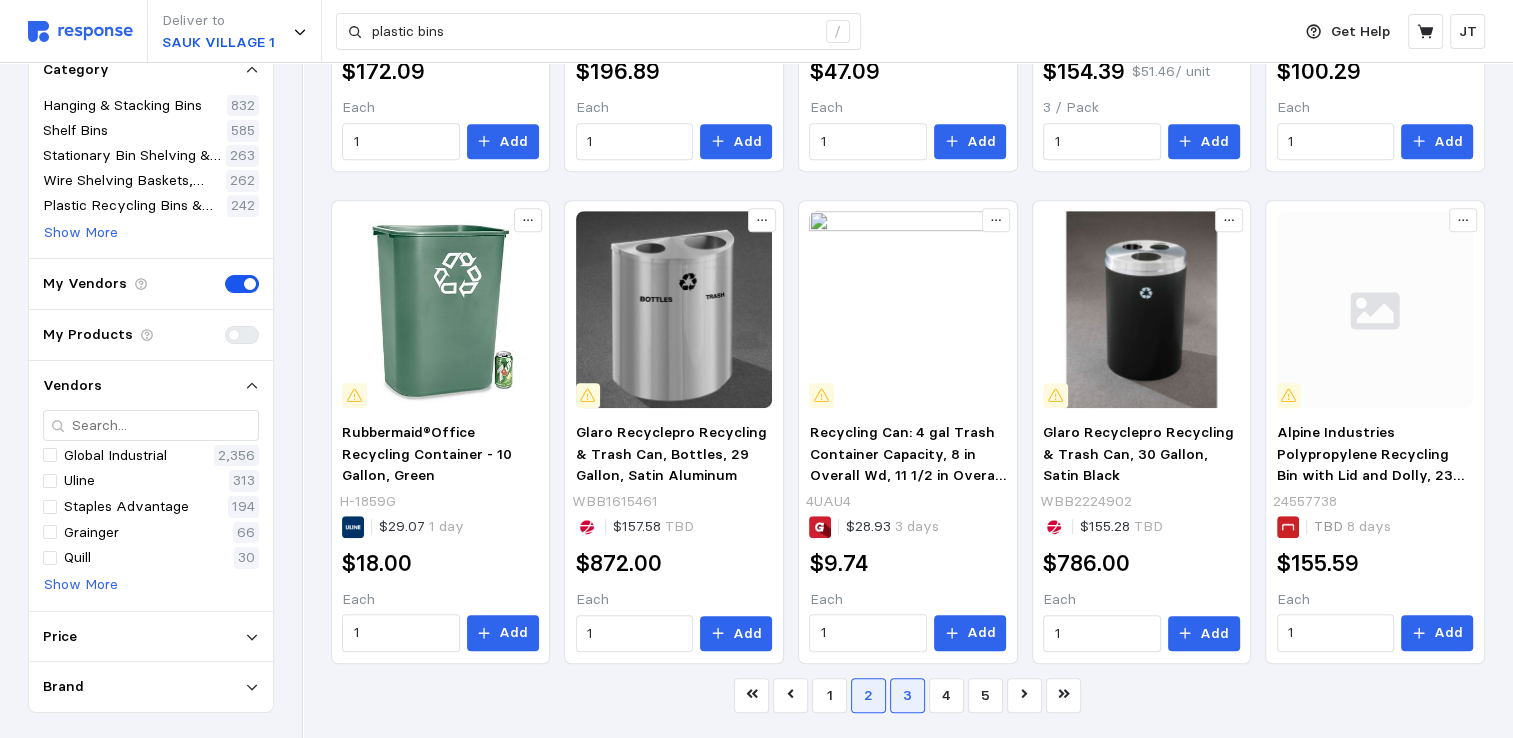 click on "3" at bounding box center (907, 695) 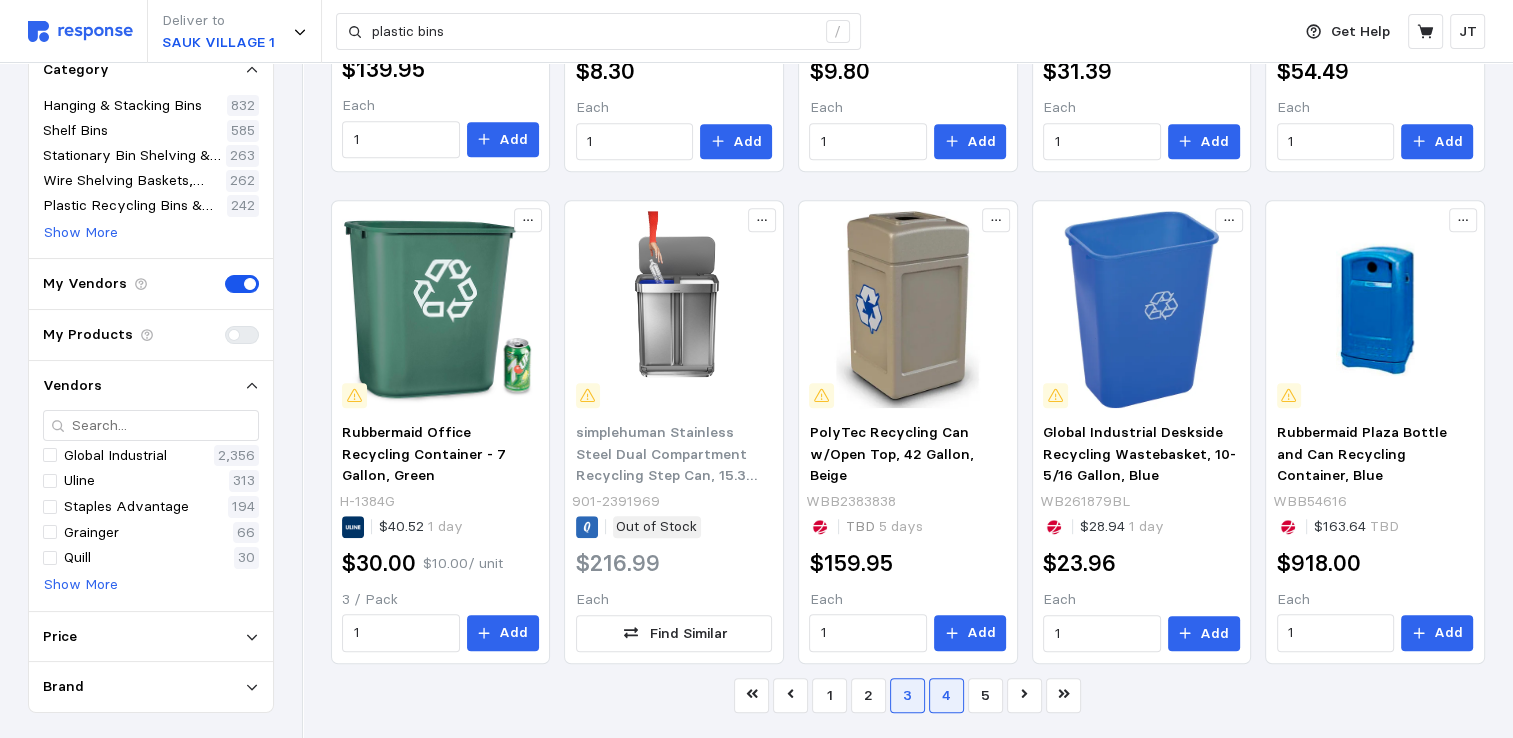 click on "4" at bounding box center (946, 695) 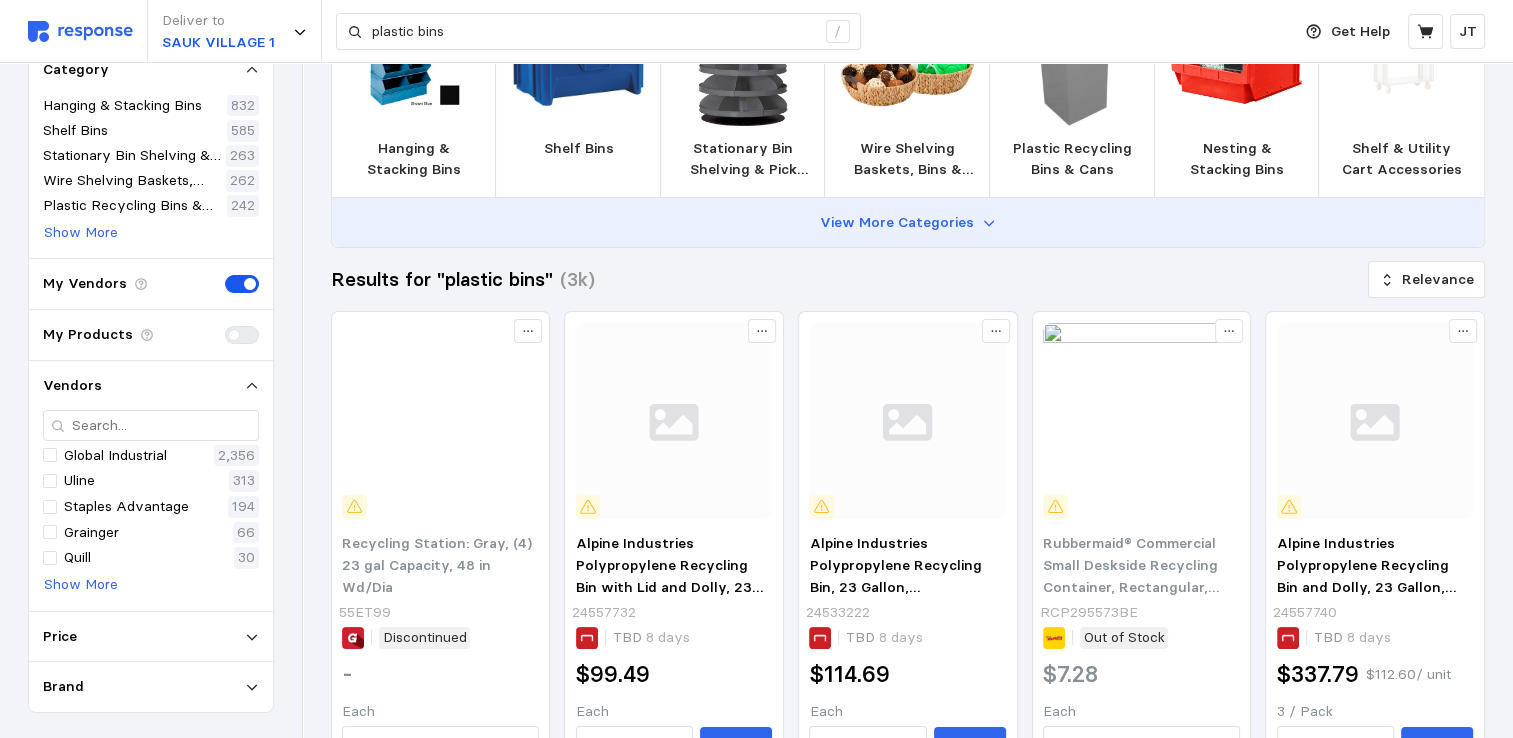 scroll, scrollTop: 0, scrollLeft: 0, axis: both 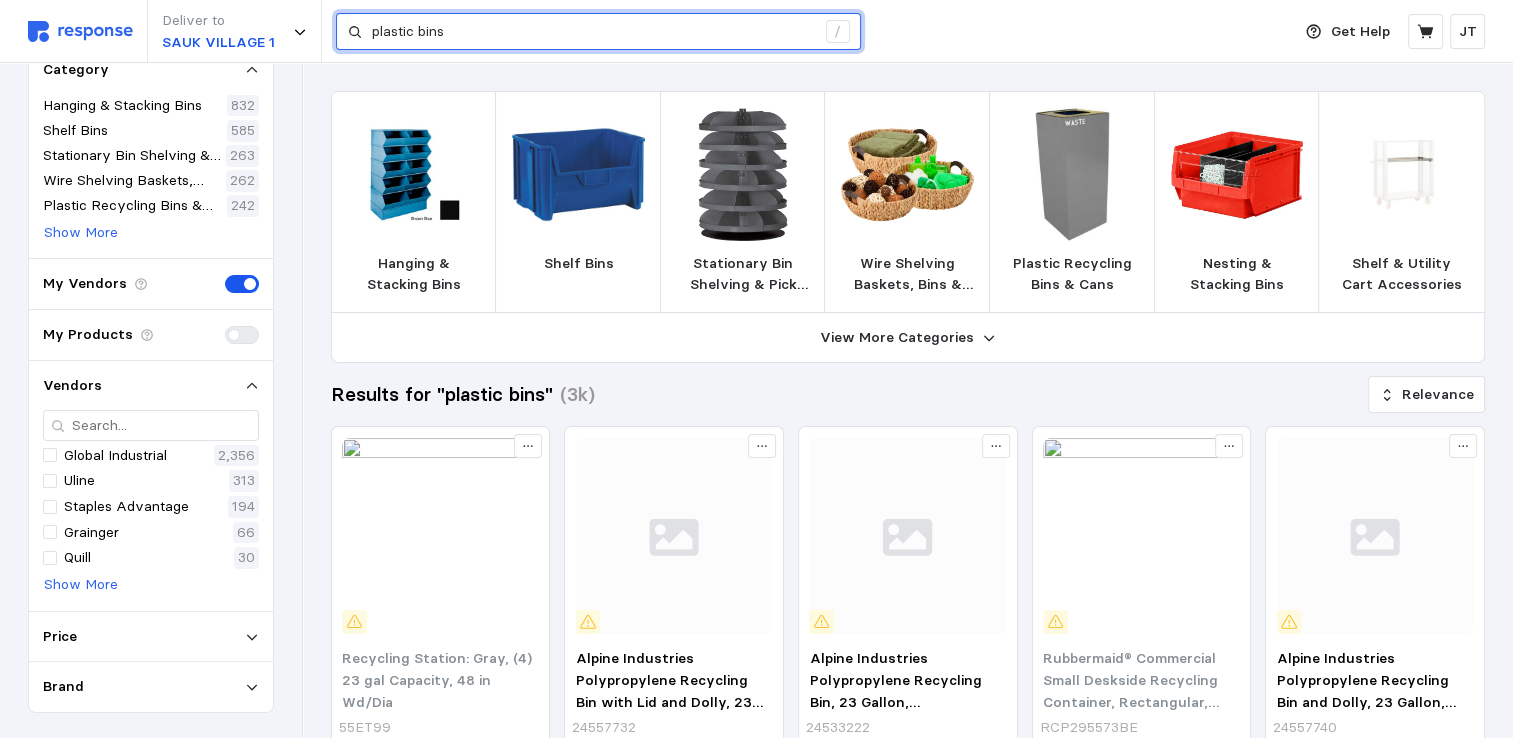 click on "plastic bins" at bounding box center (593, 32) 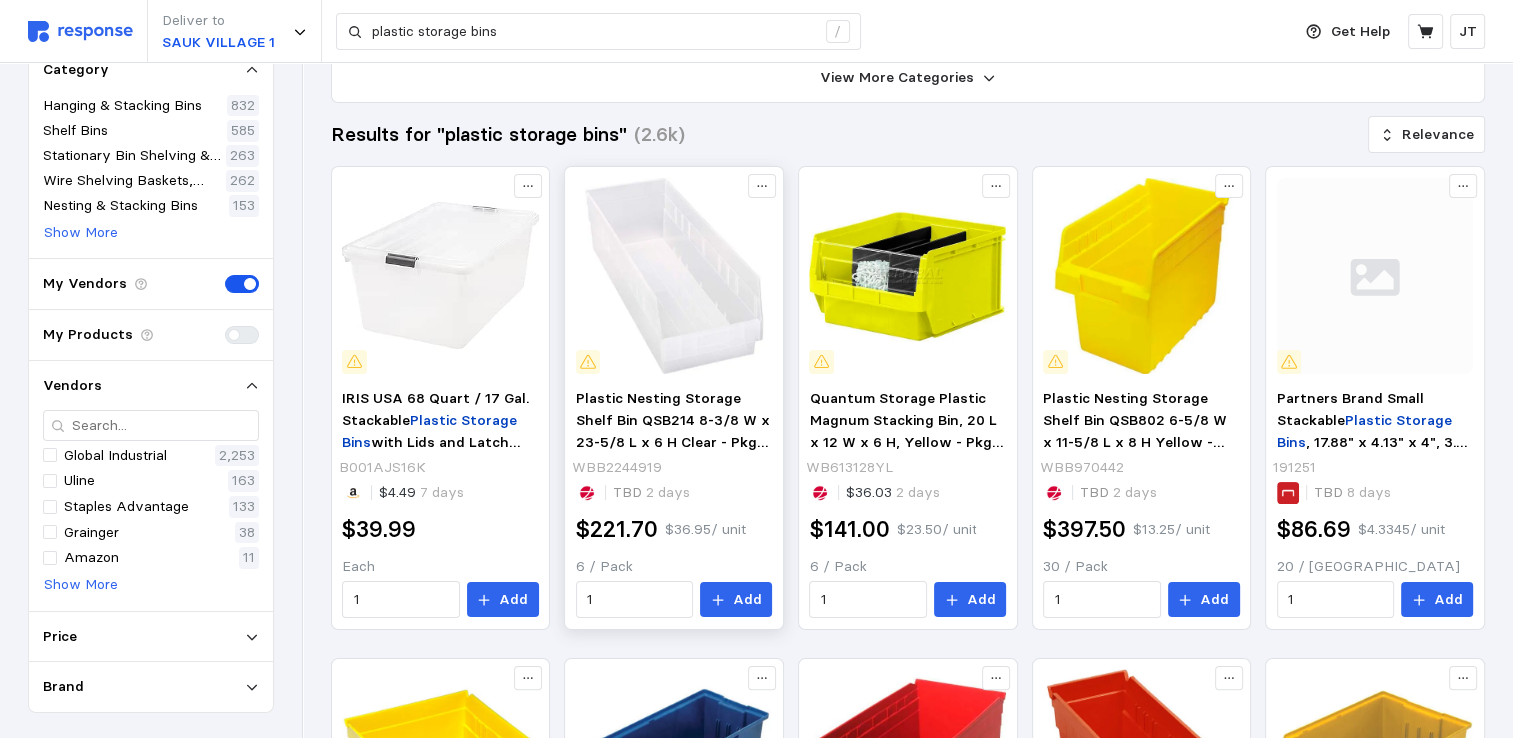 scroll, scrollTop: 266, scrollLeft: 0, axis: vertical 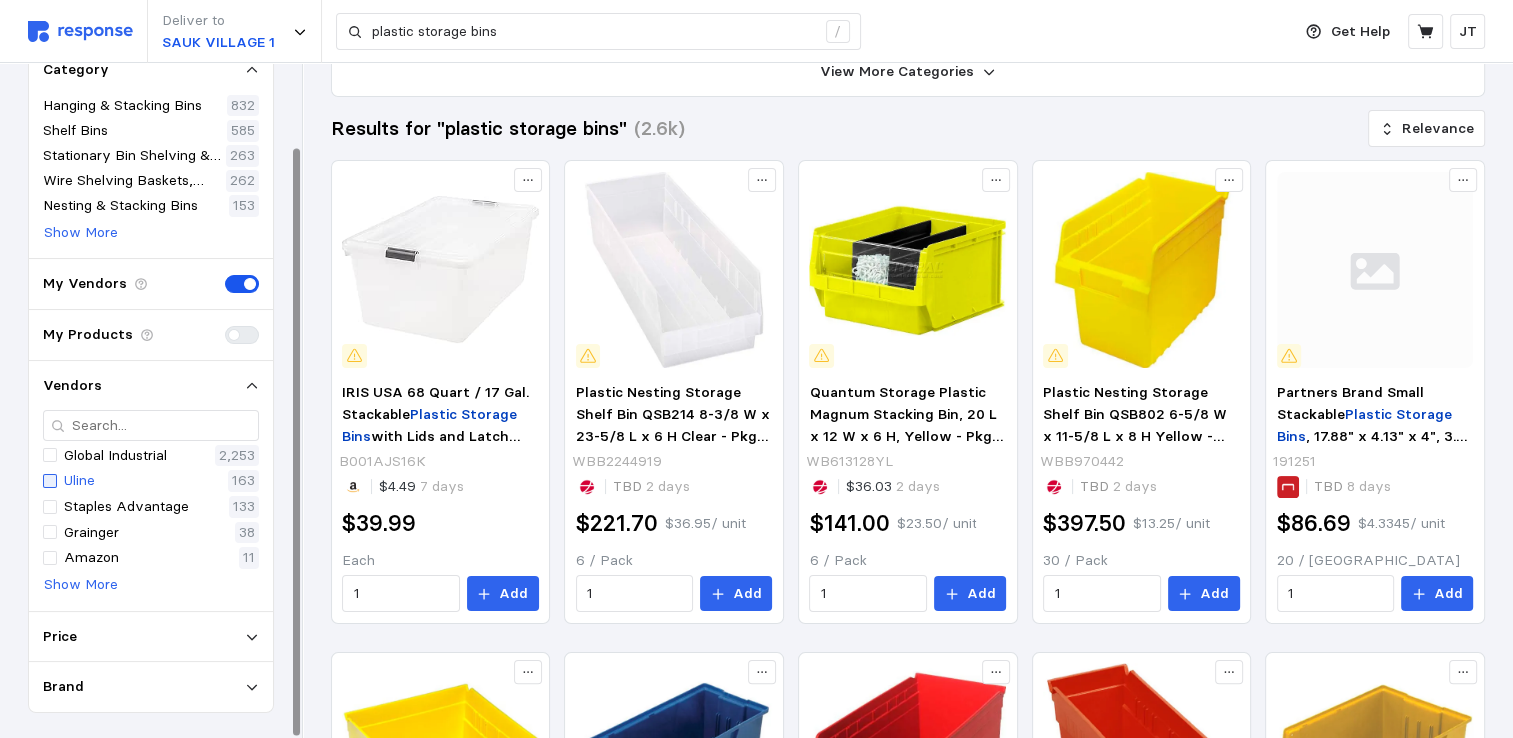 click at bounding box center (50, 481) 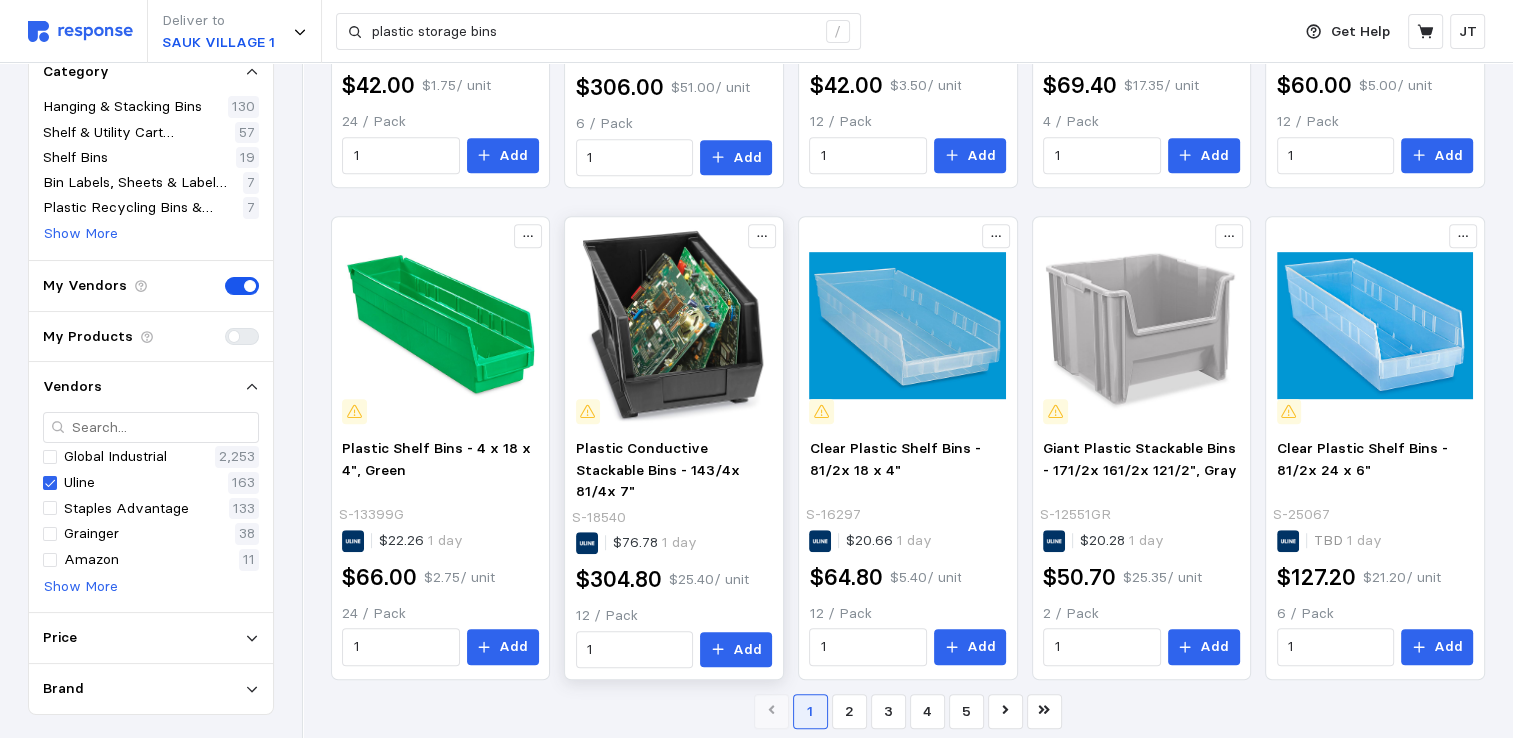 scroll, scrollTop: 1154, scrollLeft: 0, axis: vertical 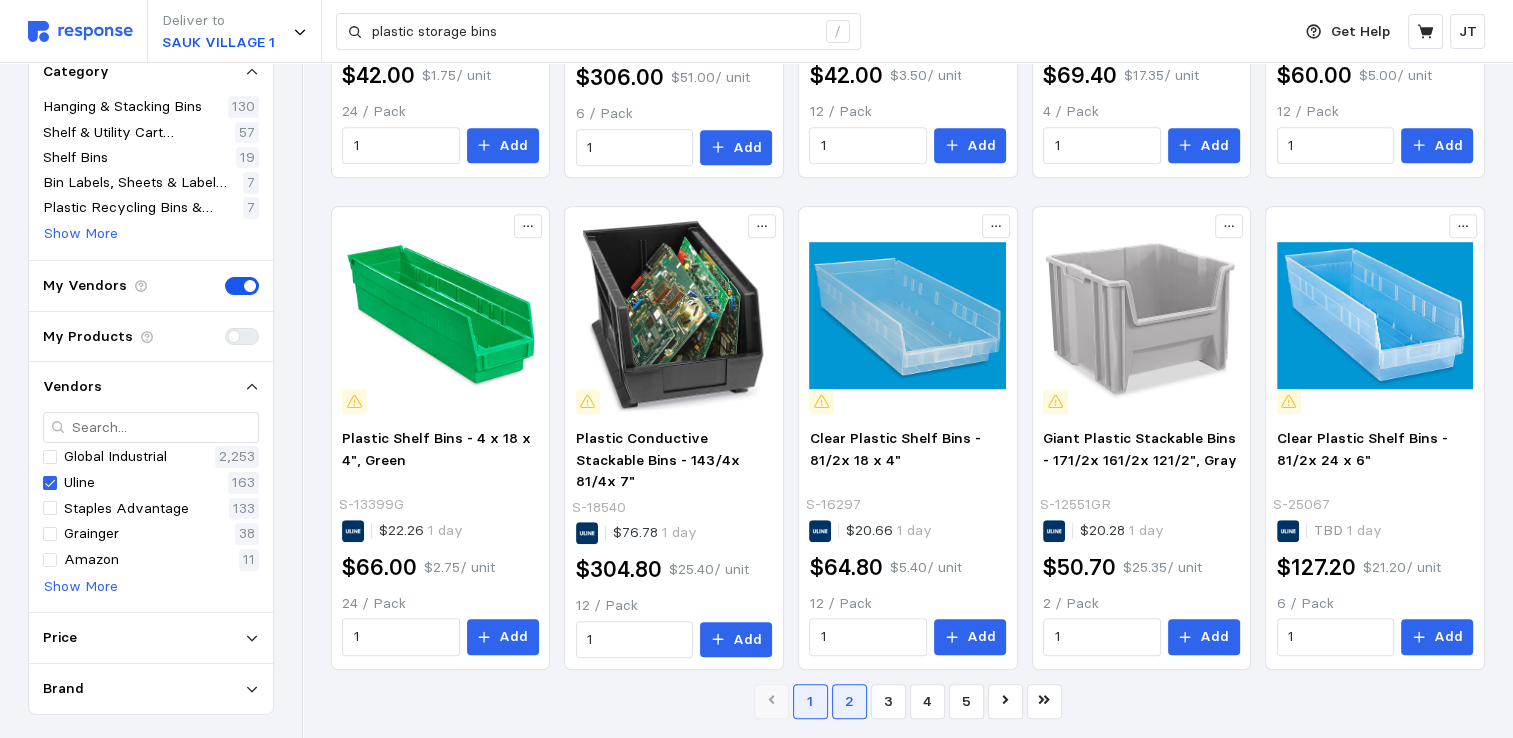 click on "2" at bounding box center (849, 701) 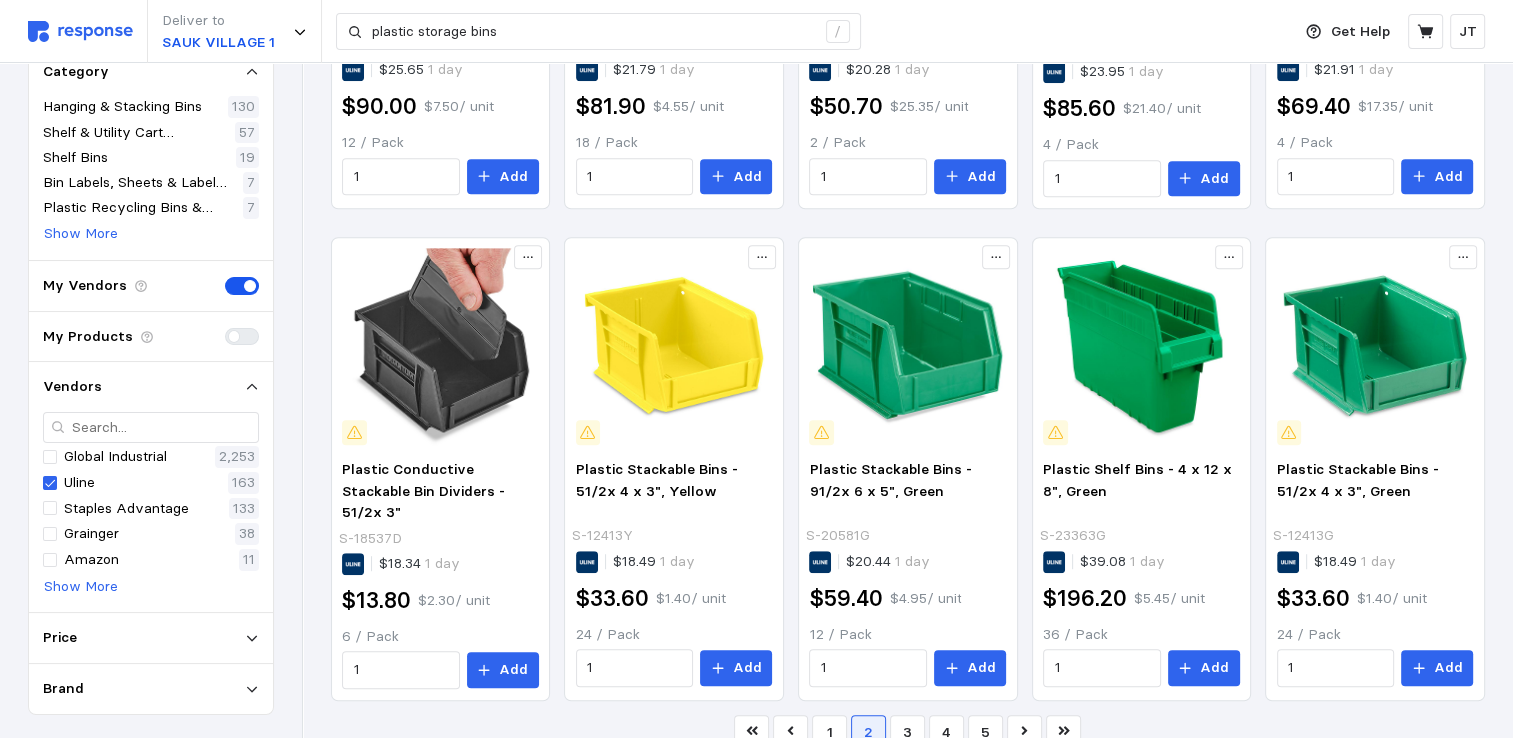 scroll, scrollTop: 1154, scrollLeft: 0, axis: vertical 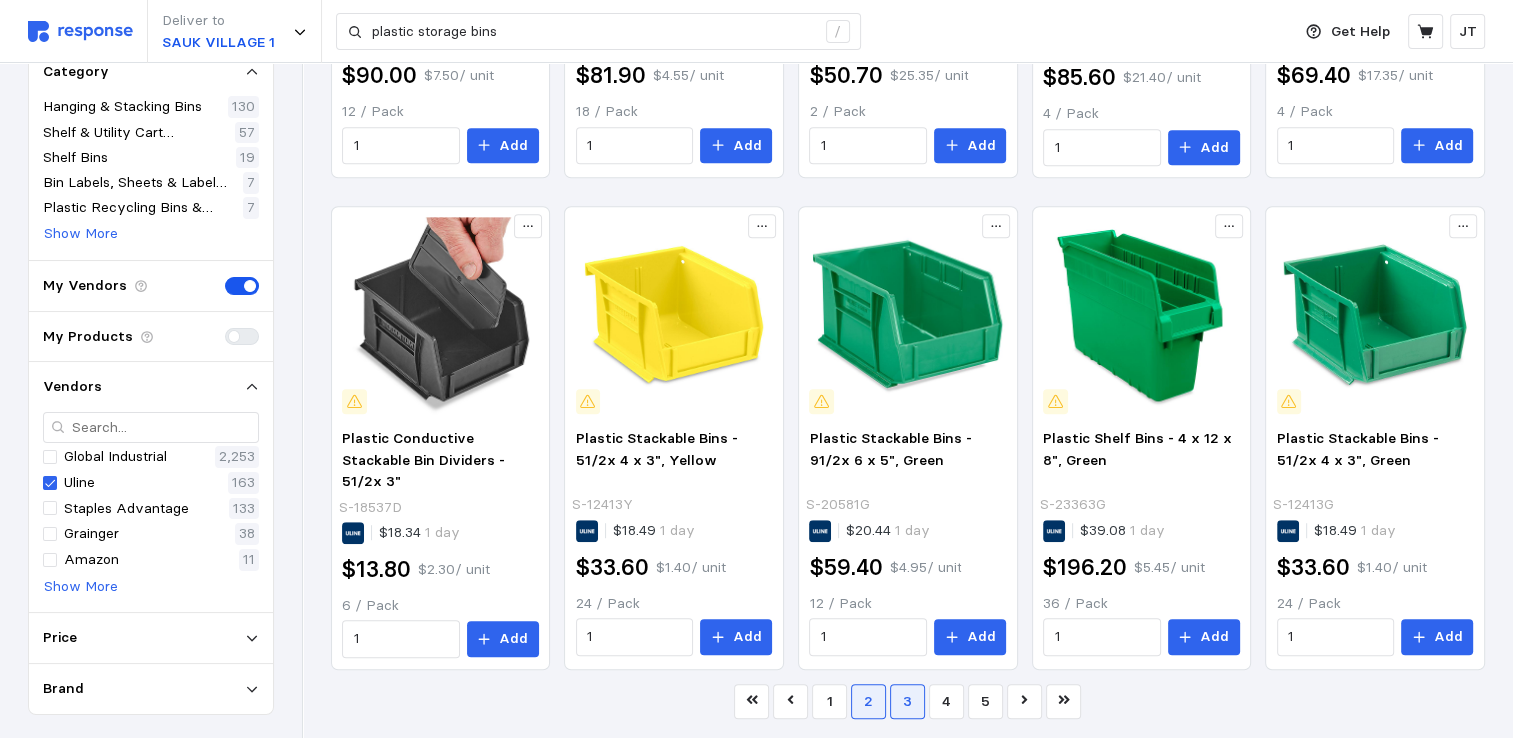 click on "3" at bounding box center (907, 701) 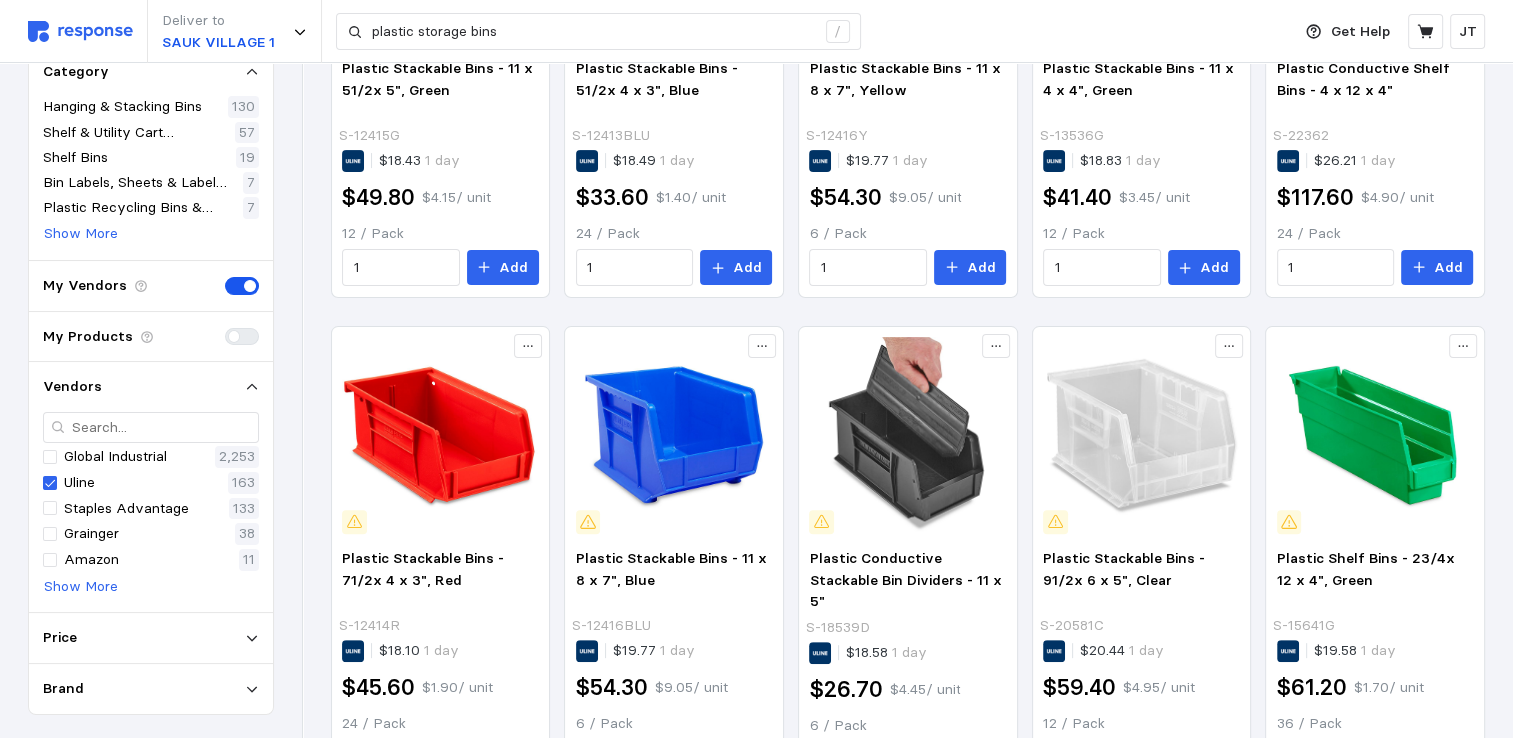 scroll, scrollTop: 1154, scrollLeft: 0, axis: vertical 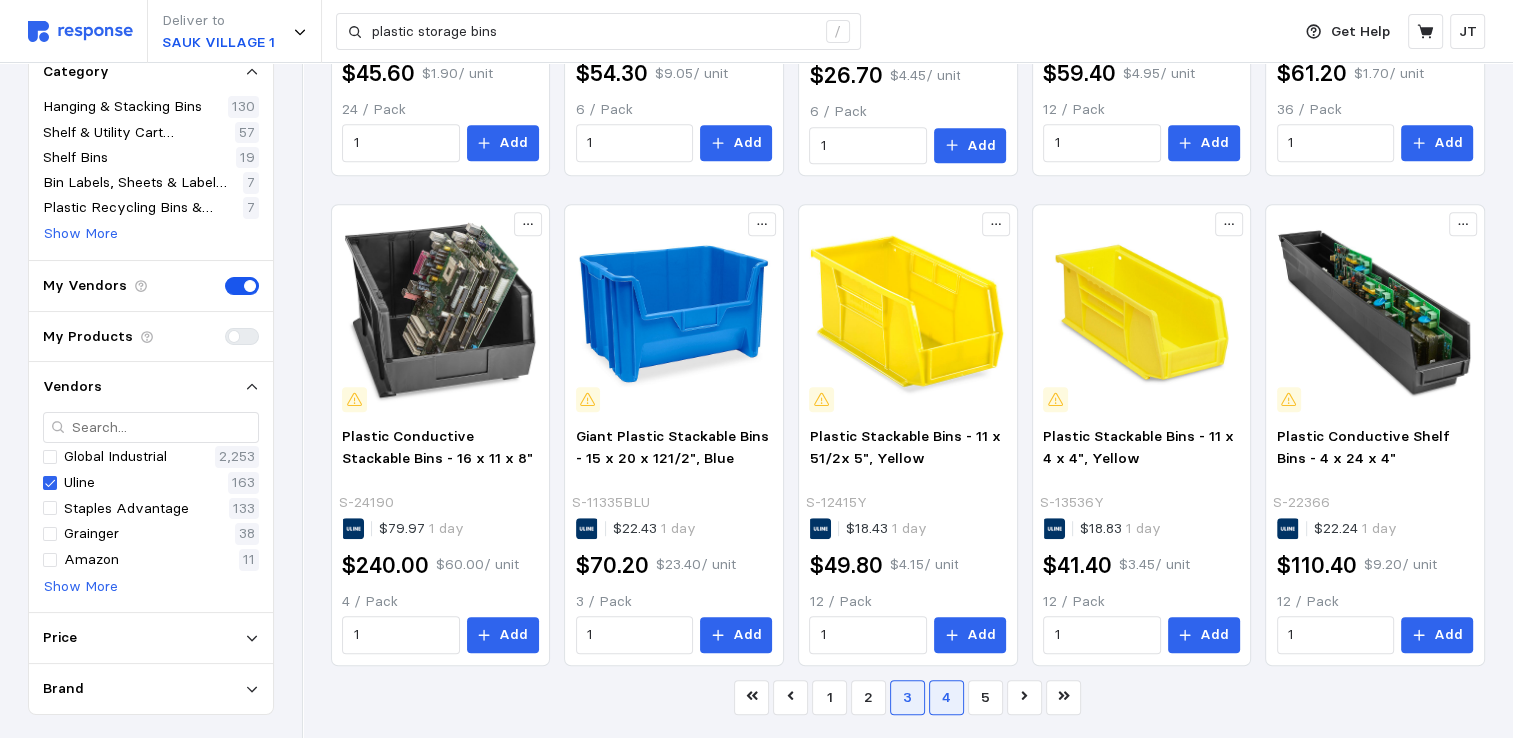 click on "4" at bounding box center (946, 697) 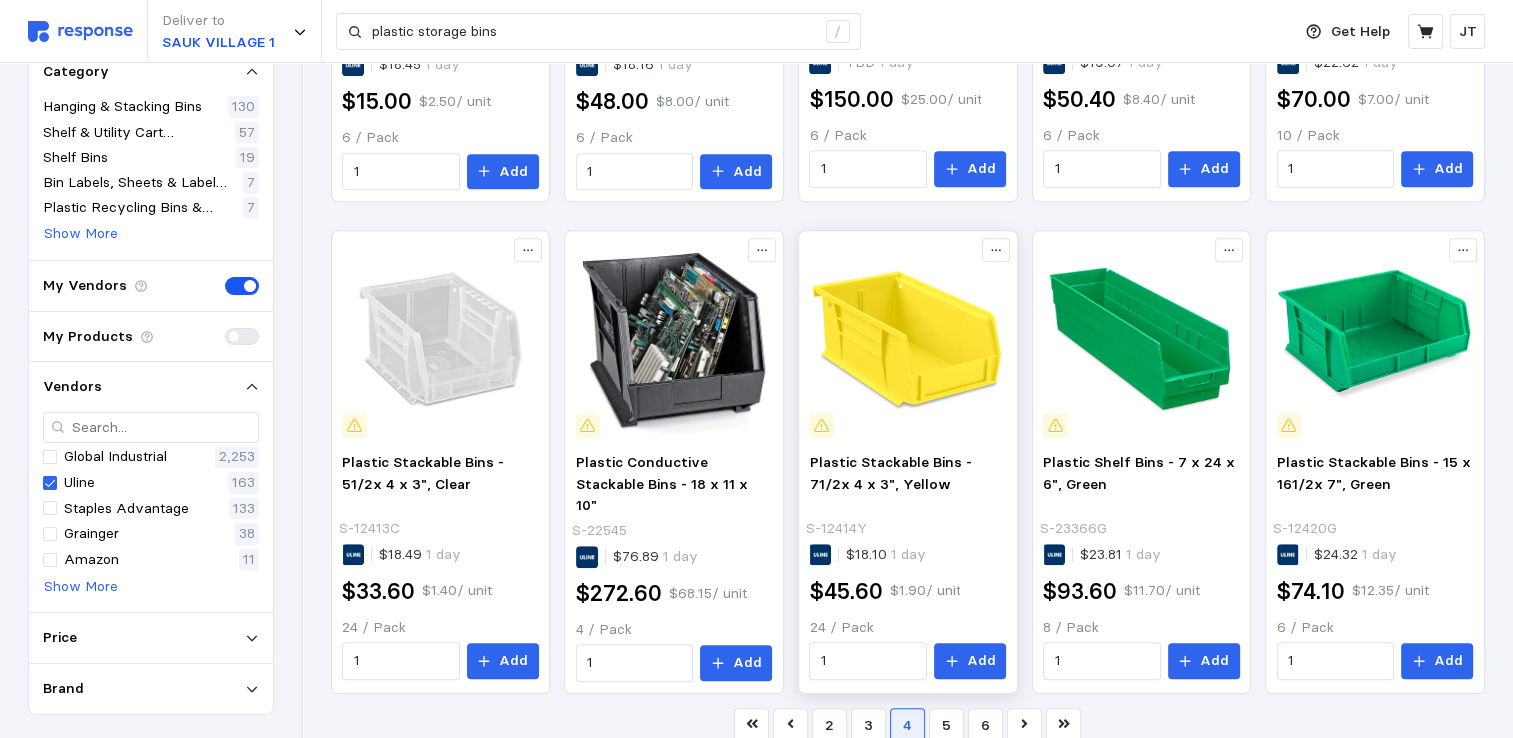 scroll, scrollTop: 1154, scrollLeft: 0, axis: vertical 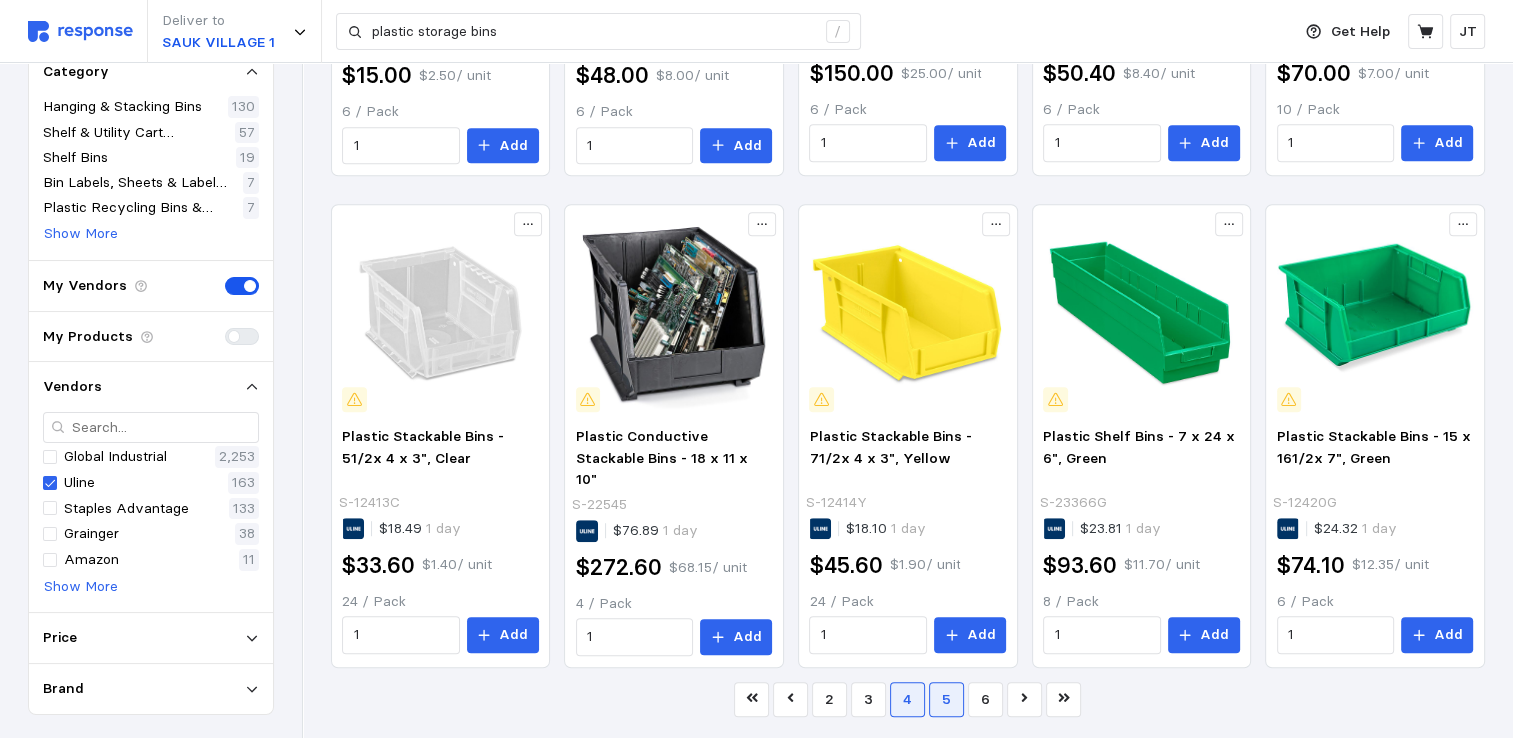 click on "5" at bounding box center (946, 699) 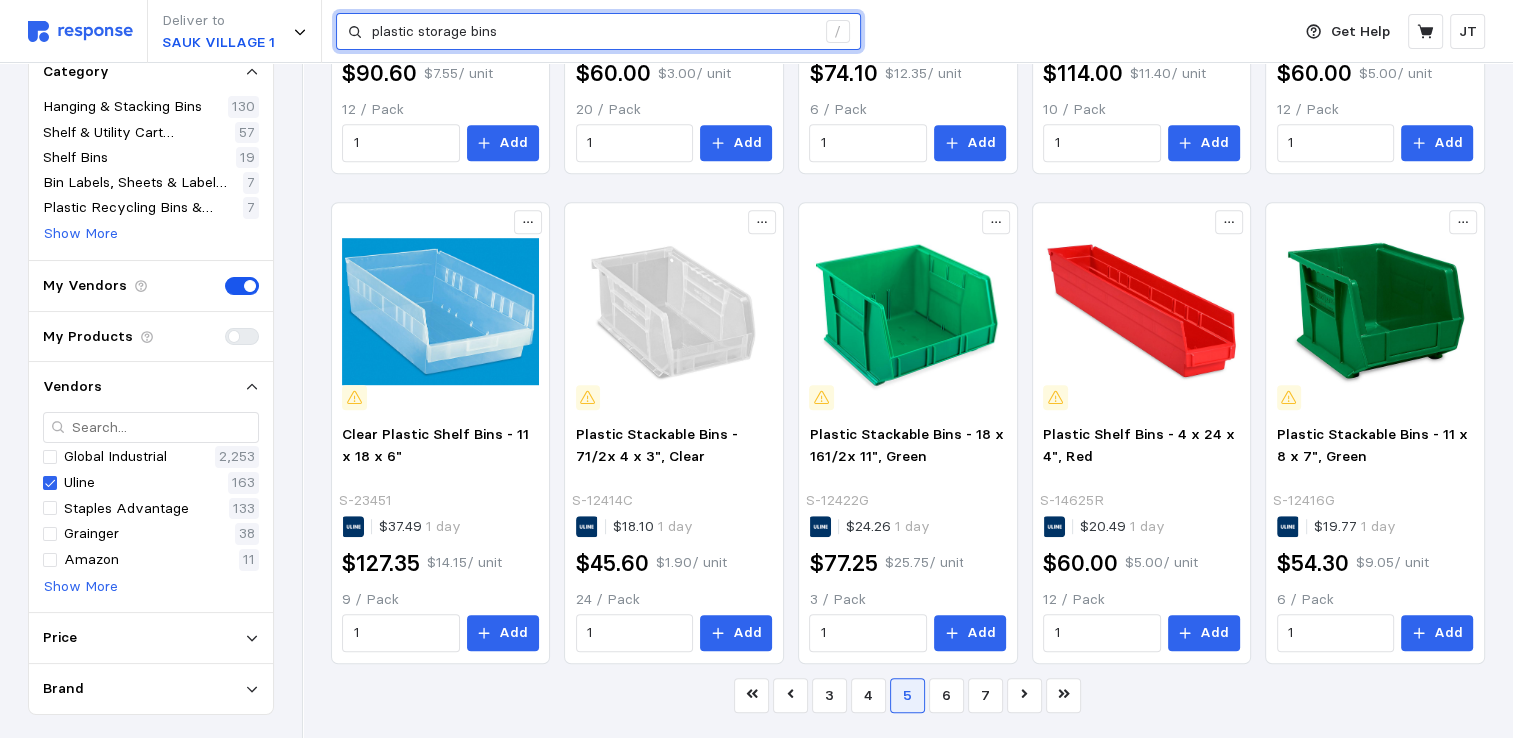 click on "plastic storage bins" at bounding box center (593, 32) 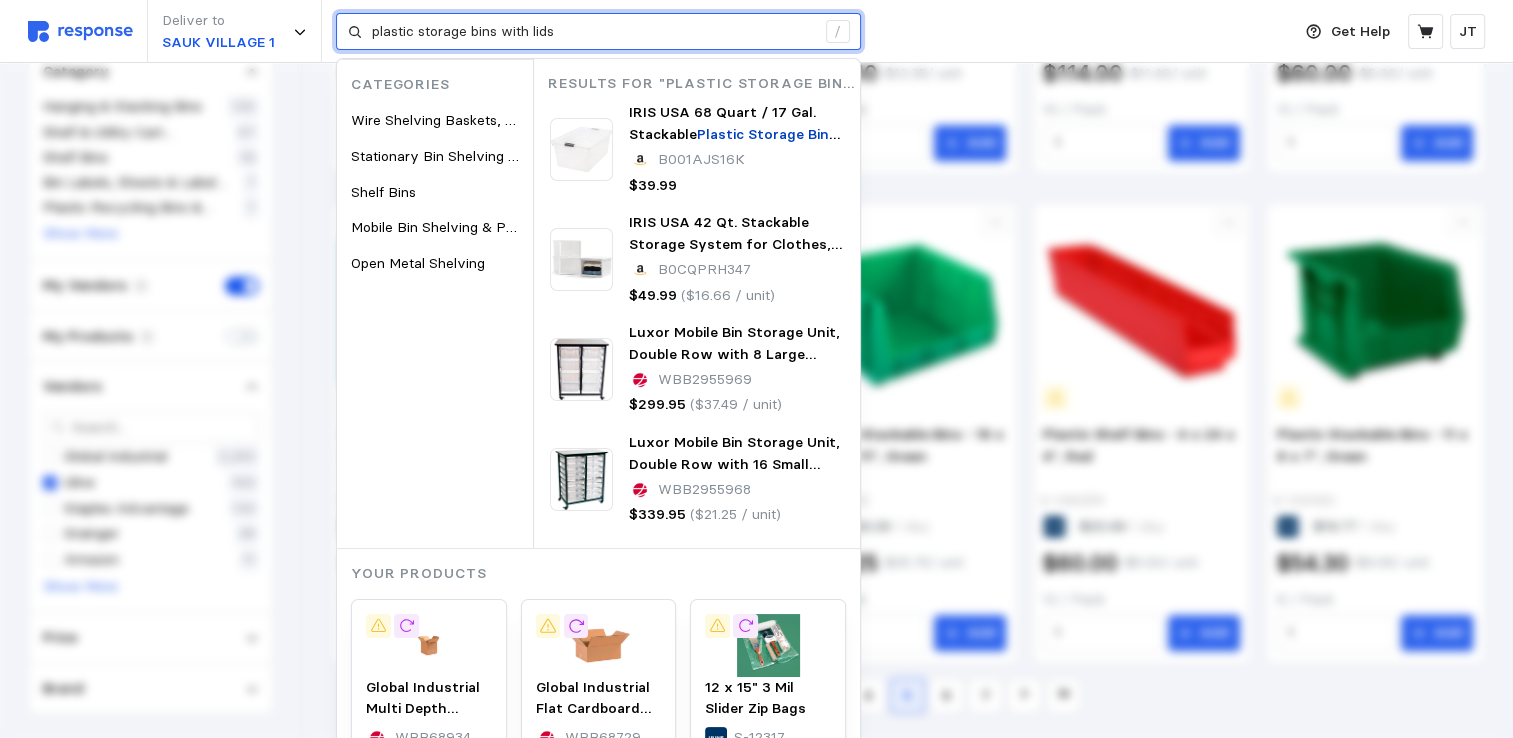 type on "plastic storage bins with lids" 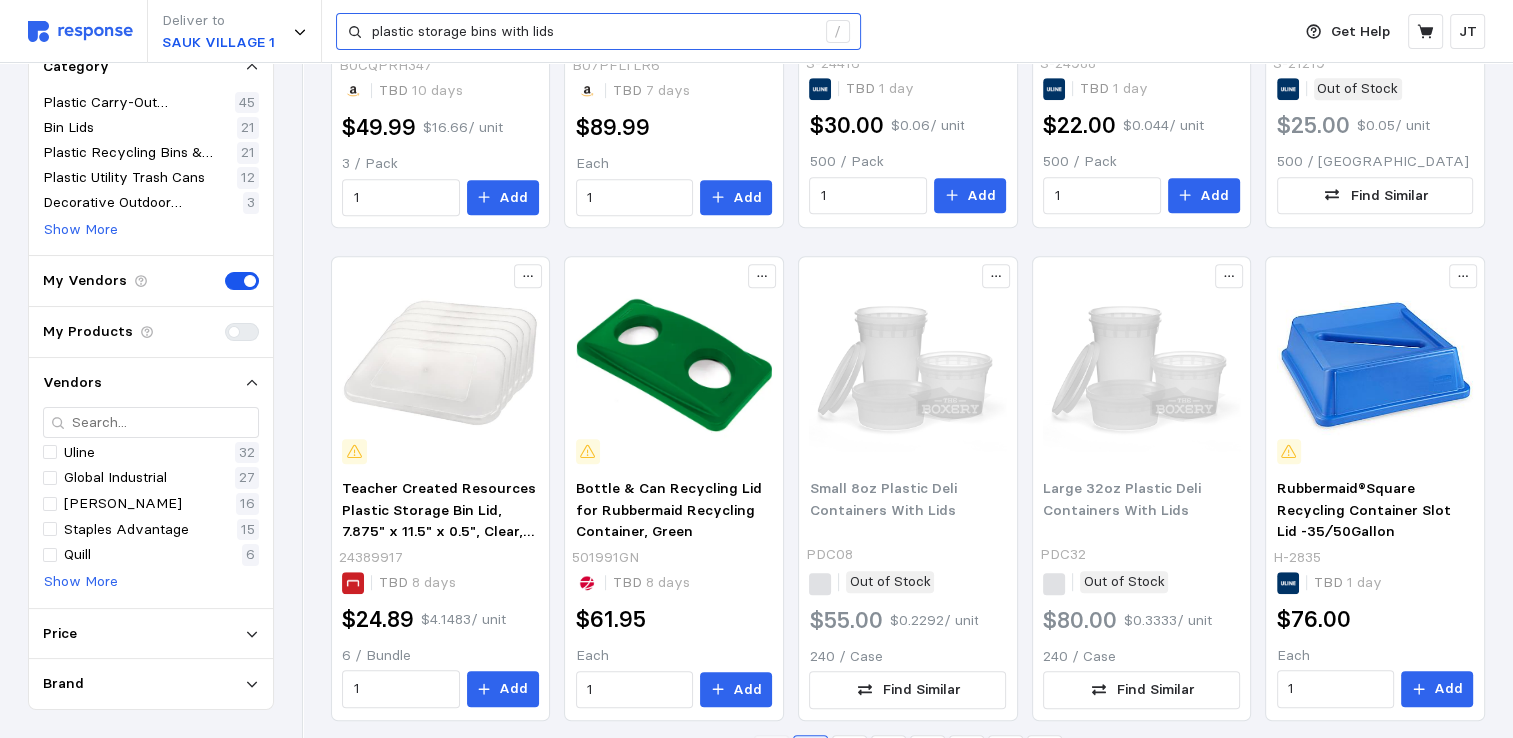 scroll, scrollTop: 1204, scrollLeft: 0, axis: vertical 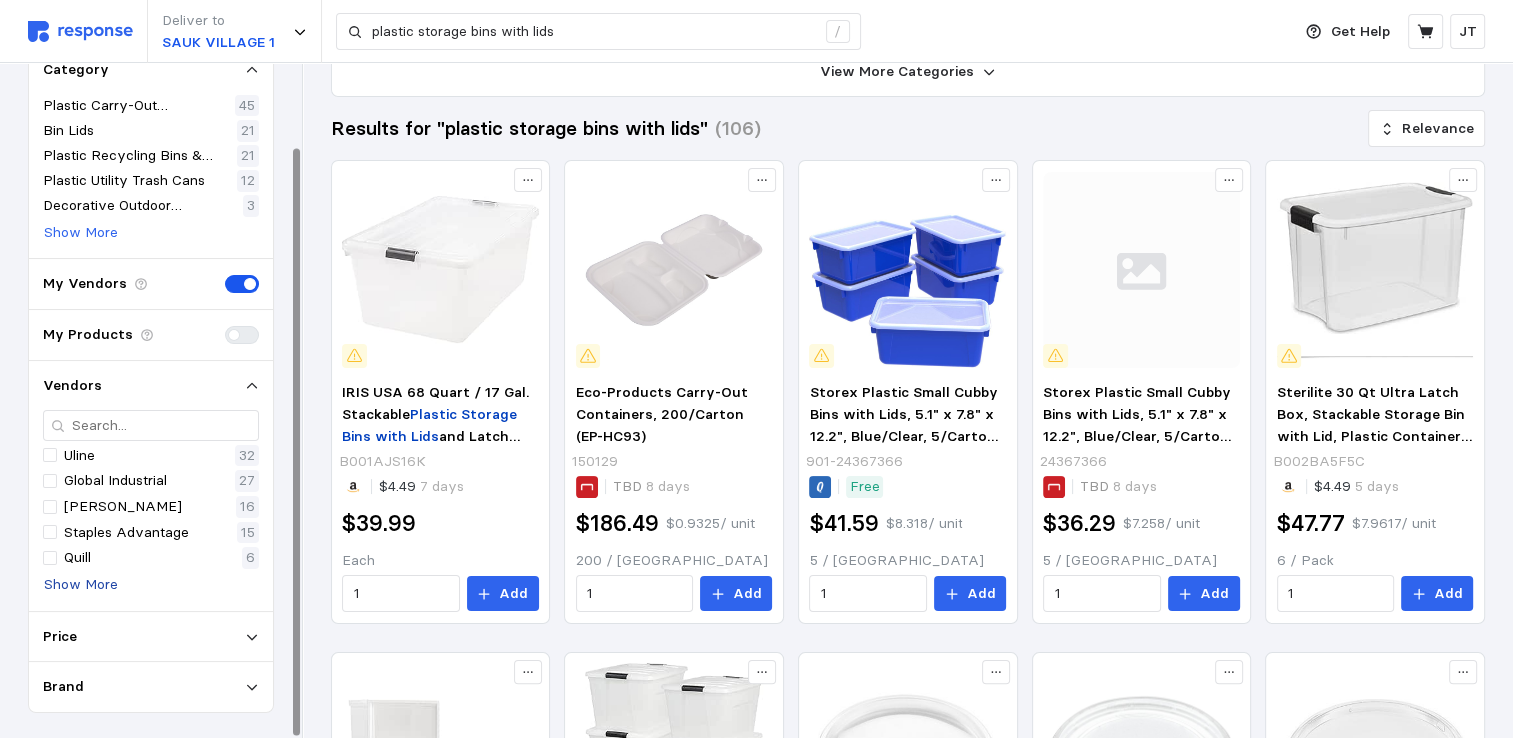 click on "Show More" at bounding box center [81, 585] 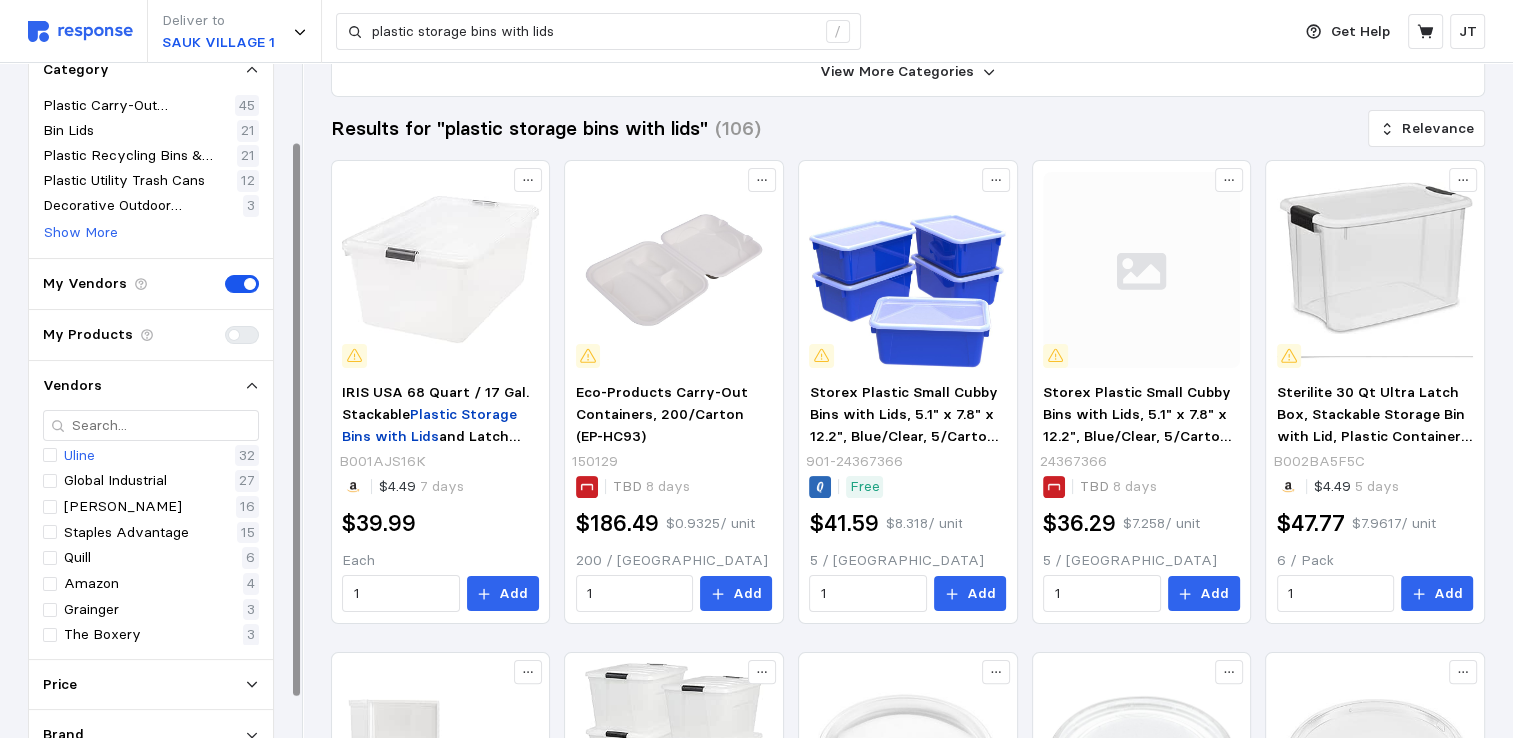 click on "Uline" at bounding box center (79, 456) 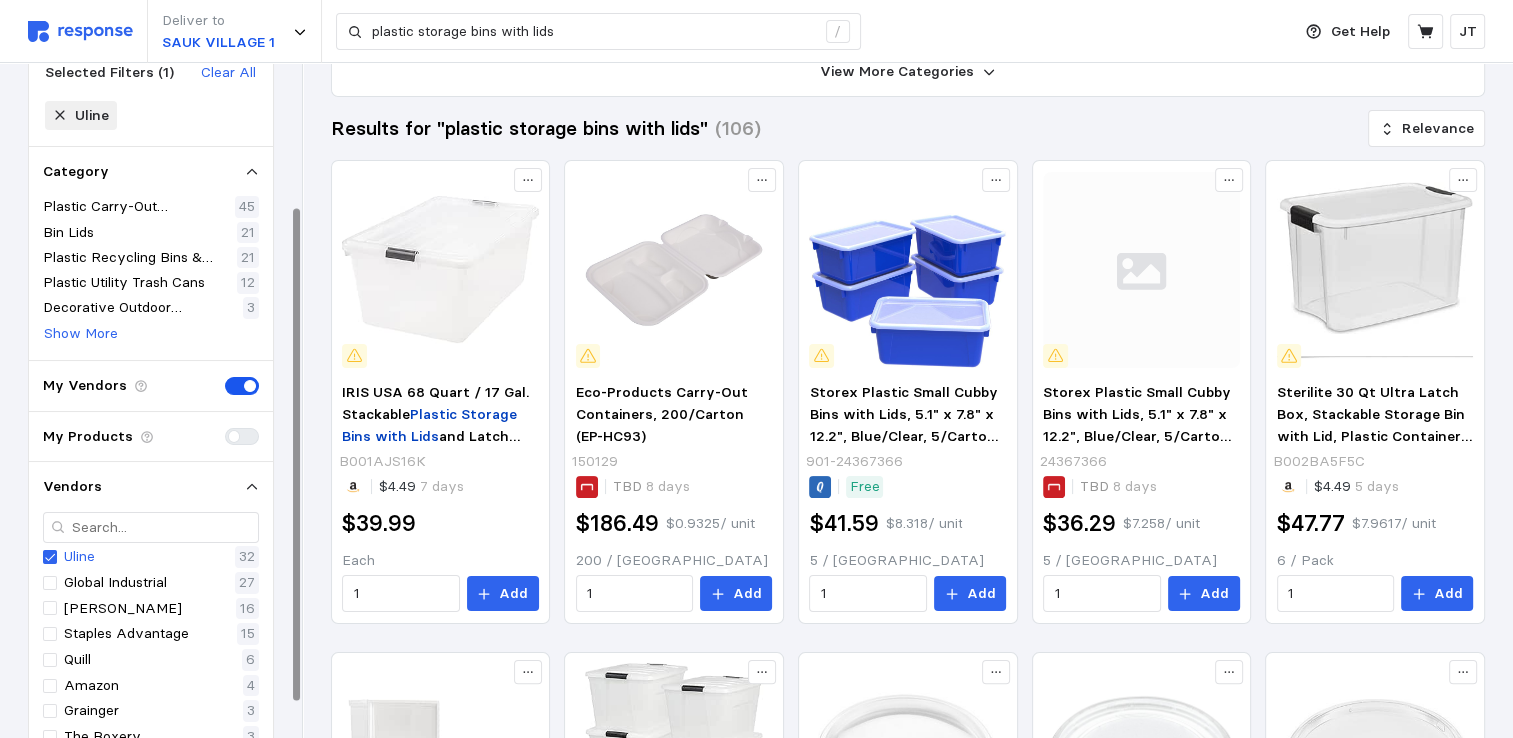 scroll, scrollTop: 196, scrollLeft: 0, axis: vertical 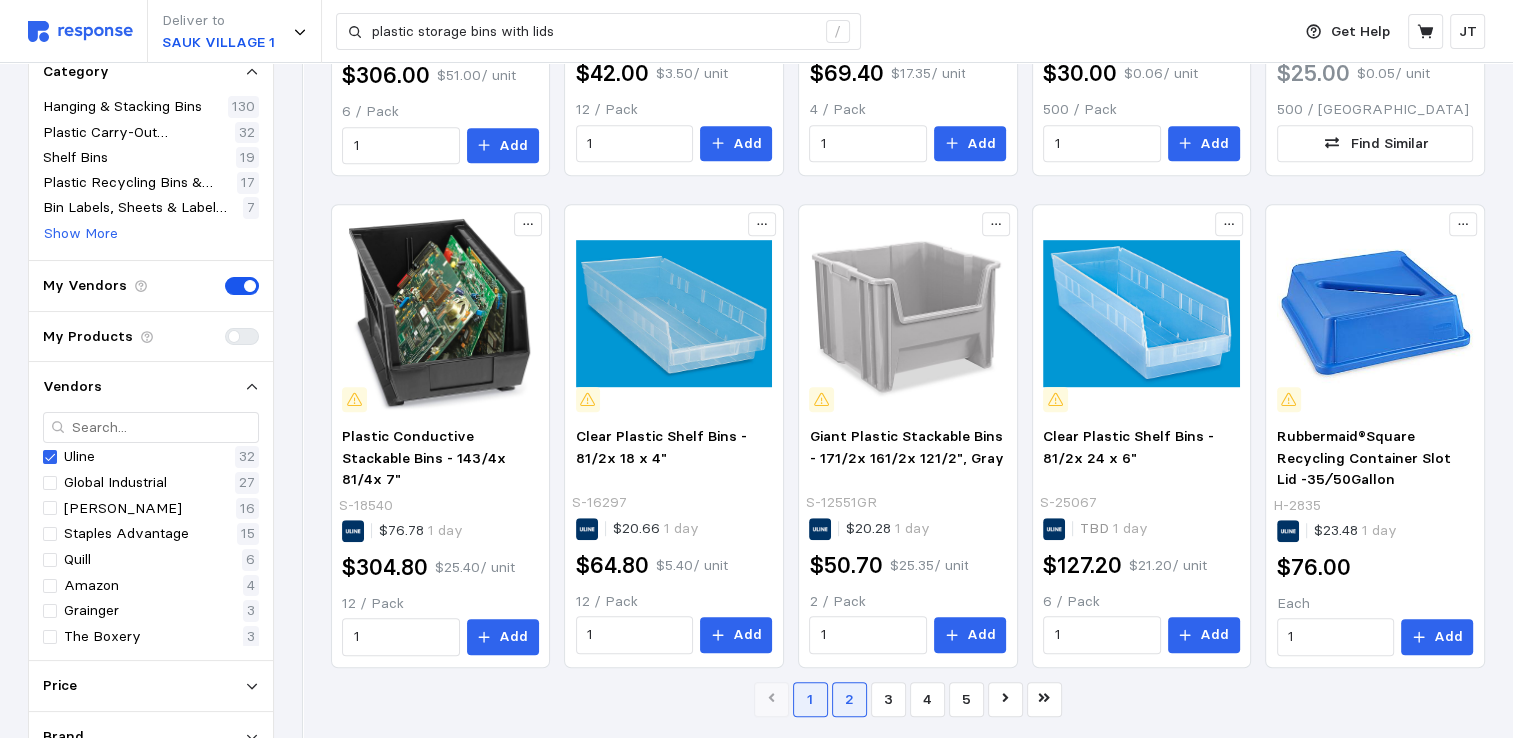 click on "2" at bounding box center (849, 699) 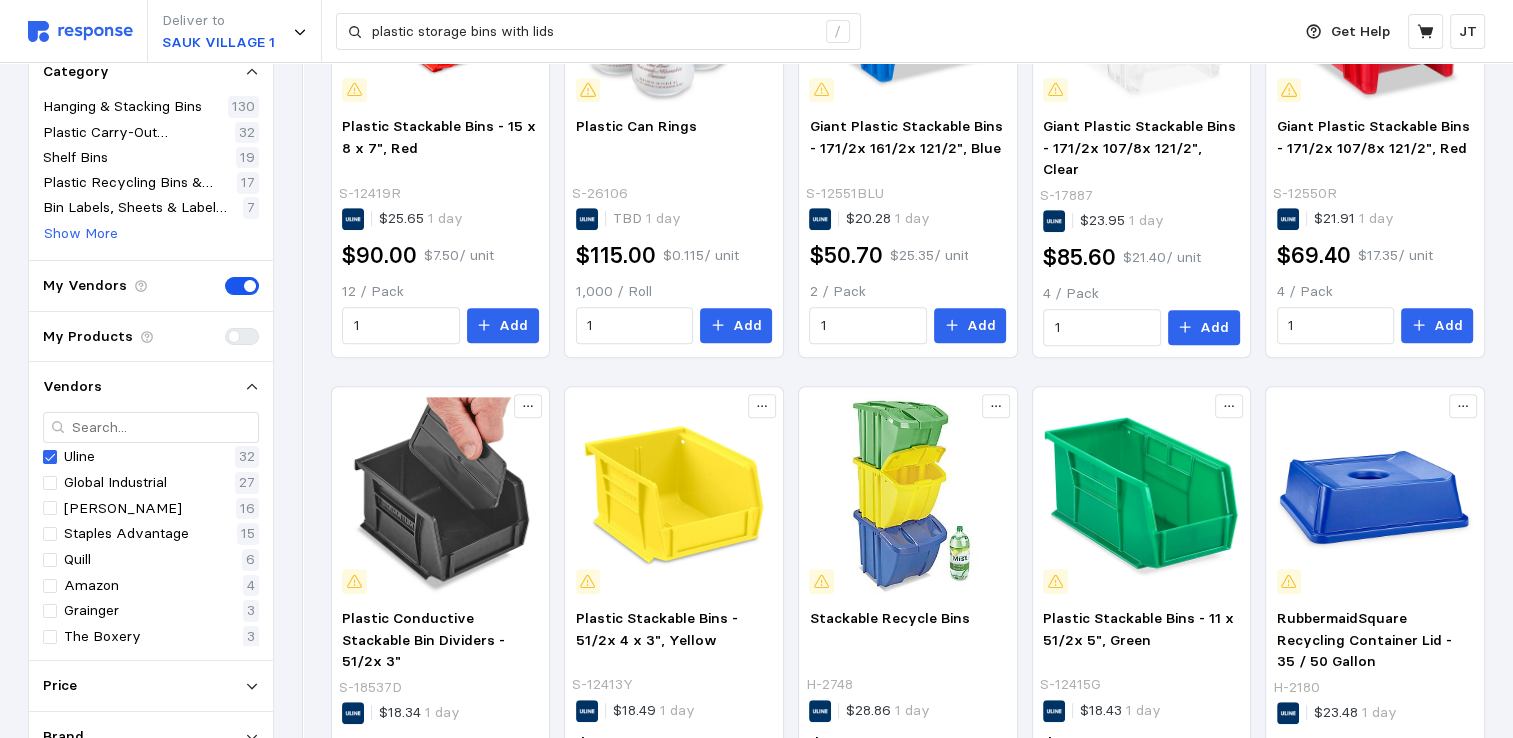 scroll, scrollTop: 1206, scrollLeft: 0, axis: vertical 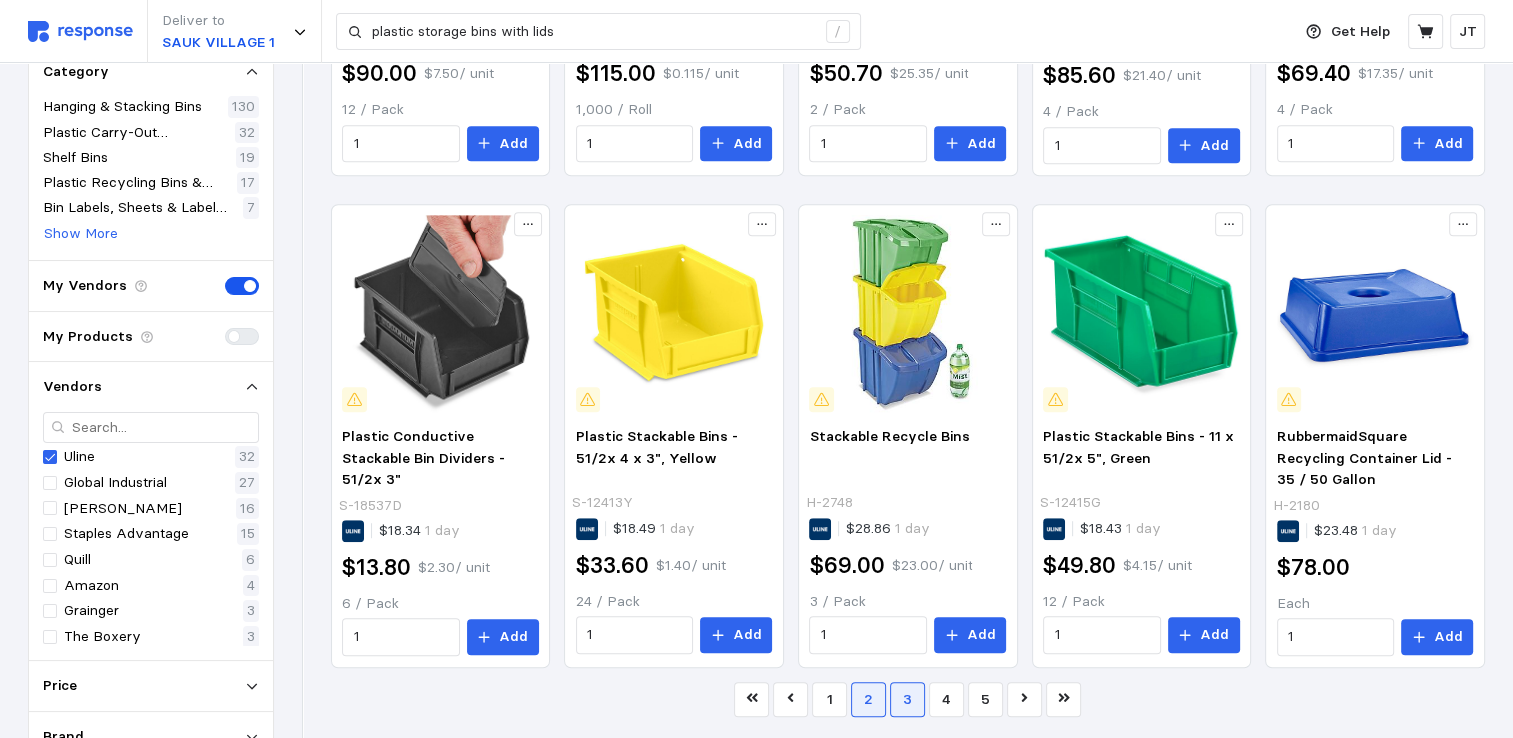 click on "3" at bounding box center (907, 699) 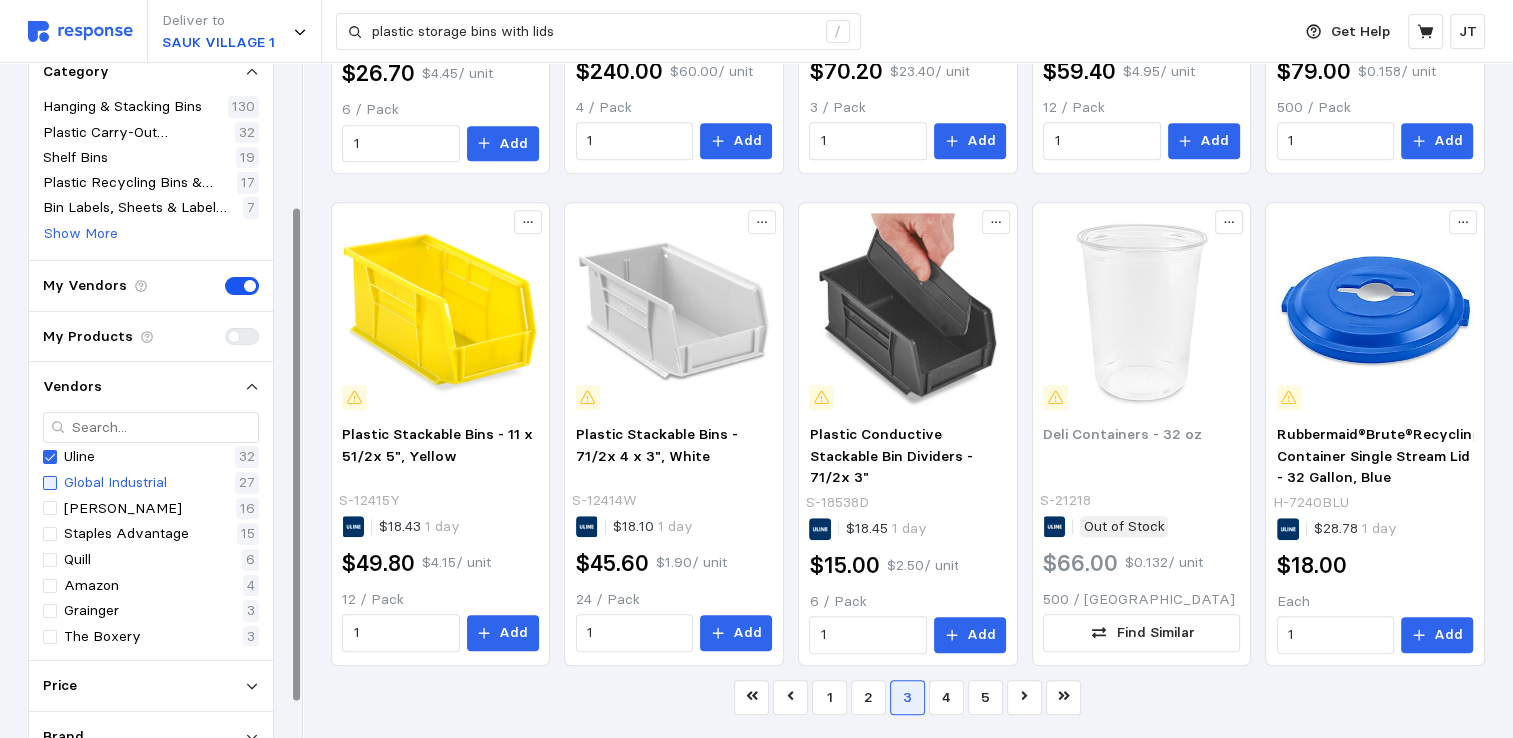 click at bounding box center [50, 483] 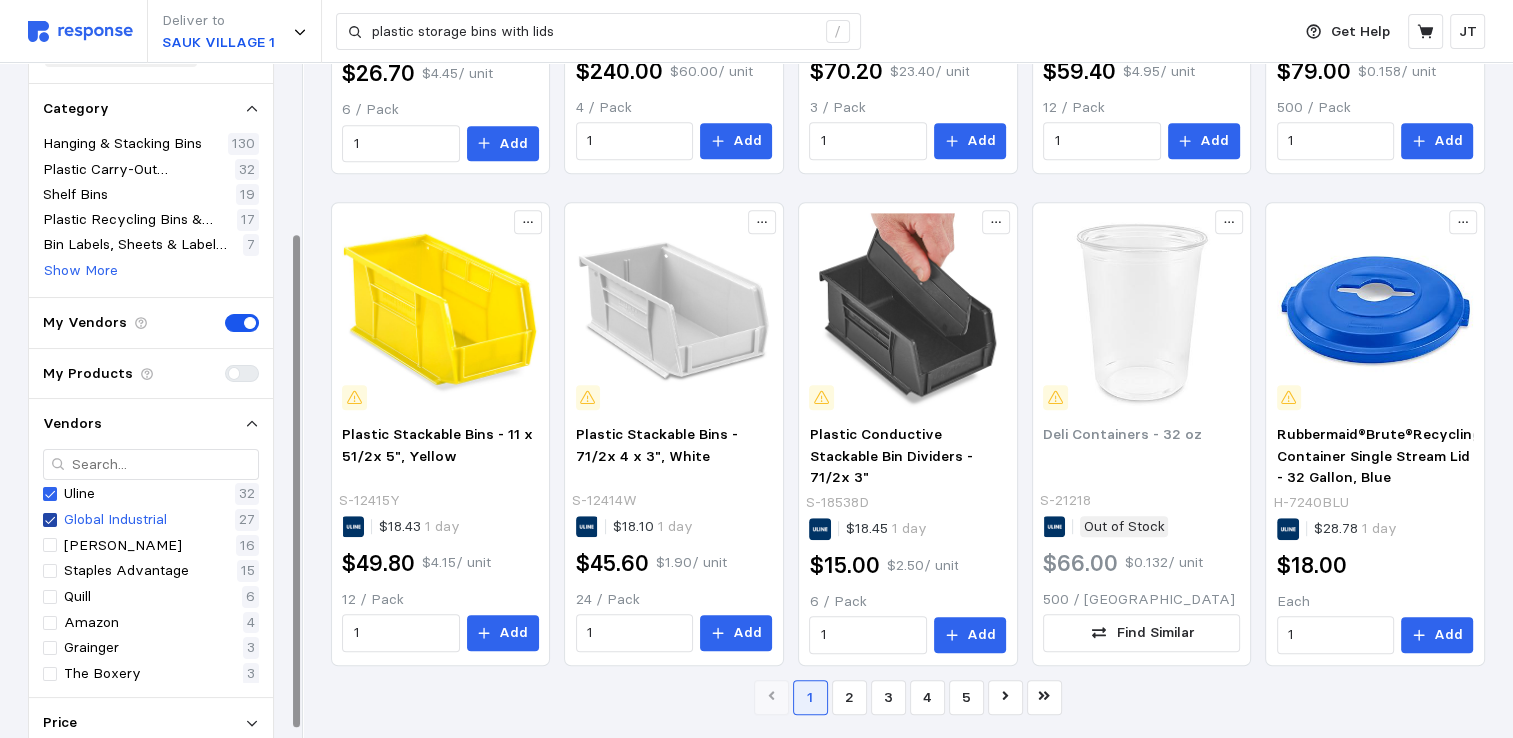 scroll, scrollTop: 233, scrollLeft: 0, axis: vertical 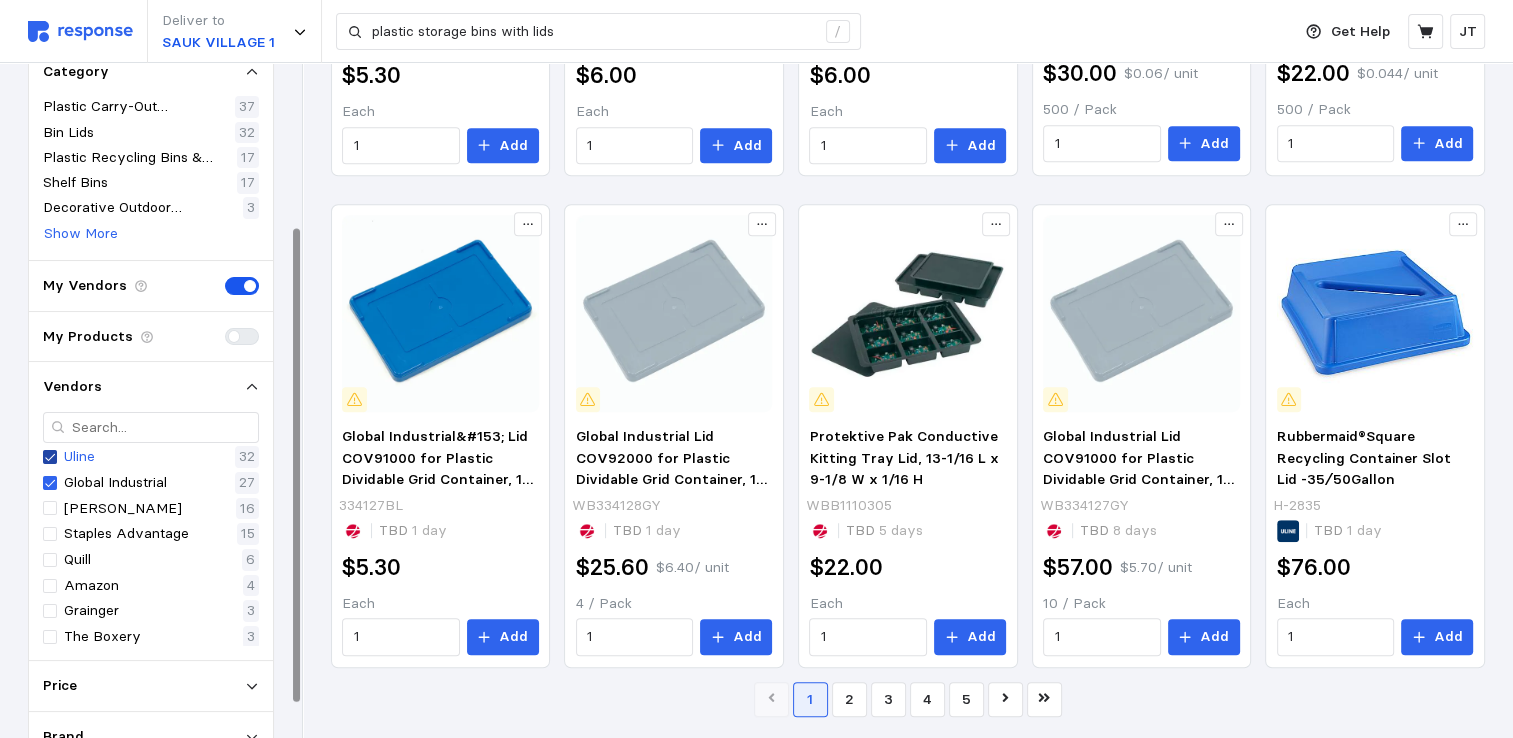 click 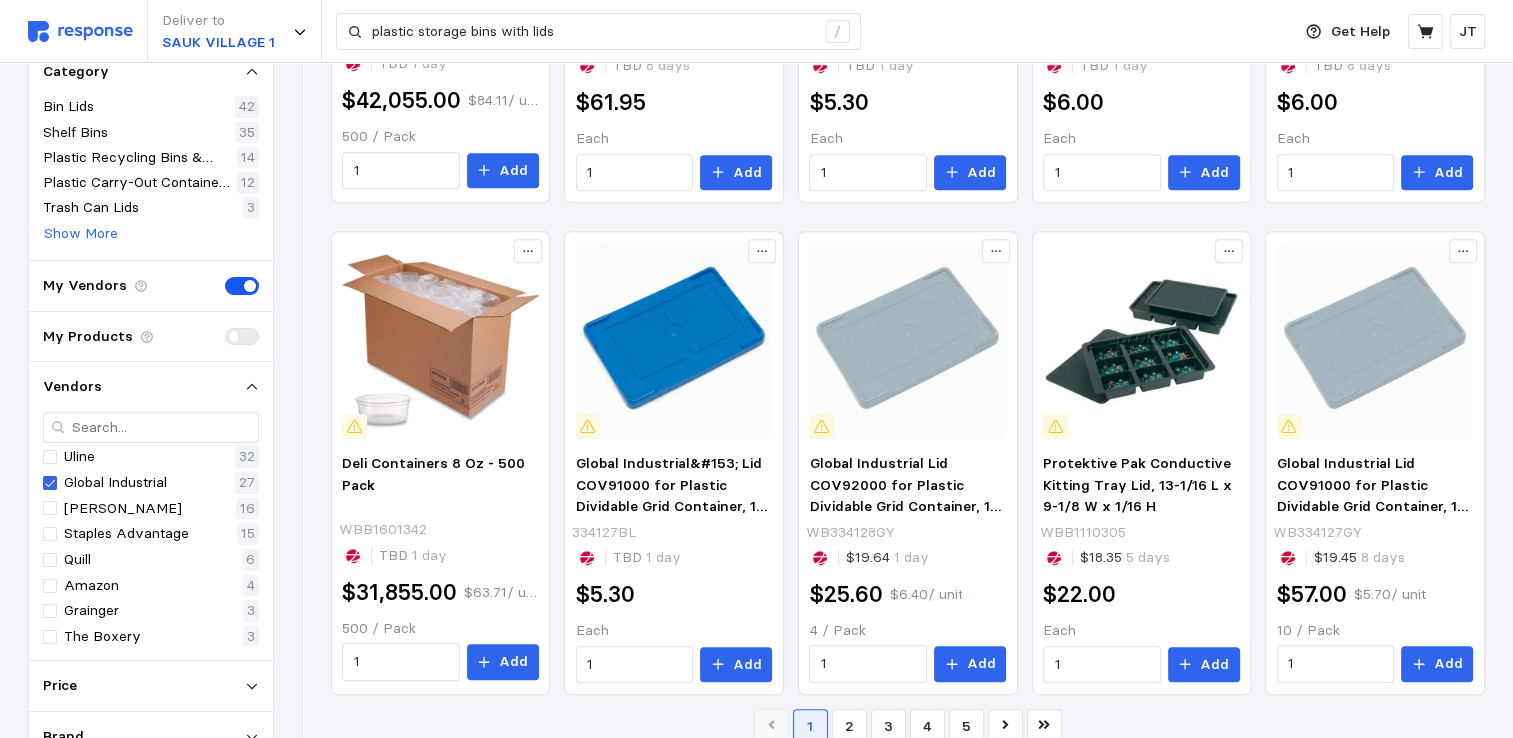 scroll, scrollTop: 1160, scrollLeft: 0, axis: vertical 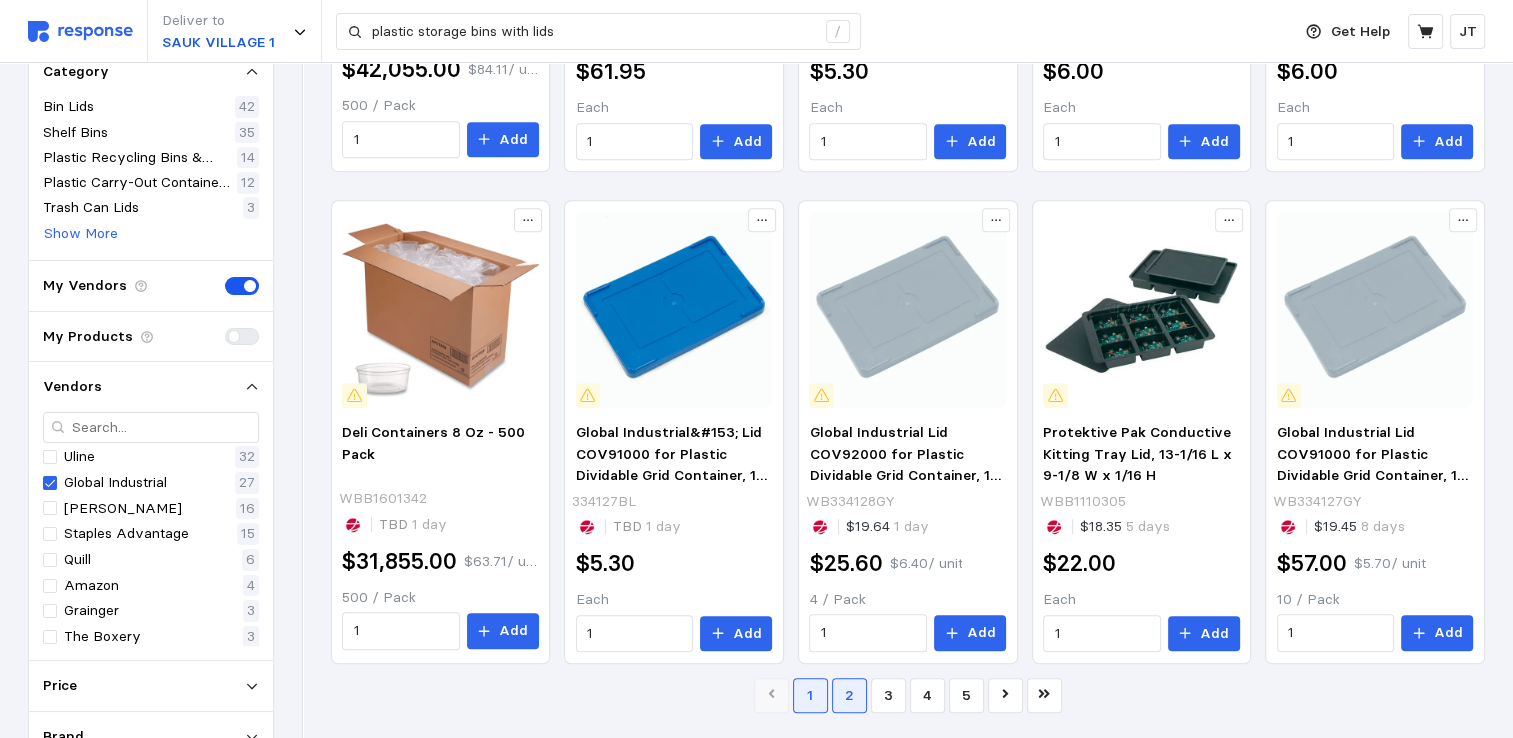 click on "2" at bounding box center (849, 695) 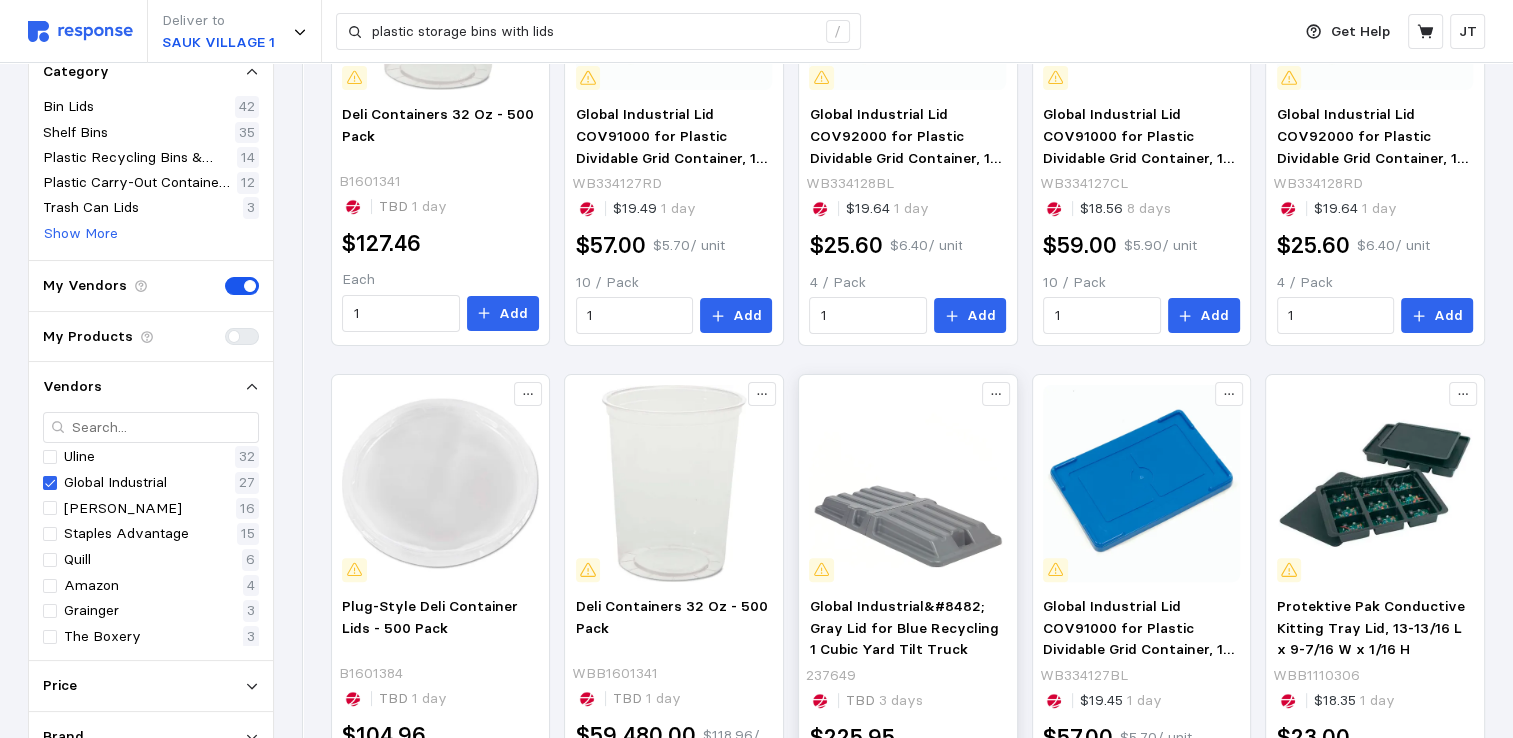 scroll, scrollTop: 533, scrollLeft: 0, axis: vertical 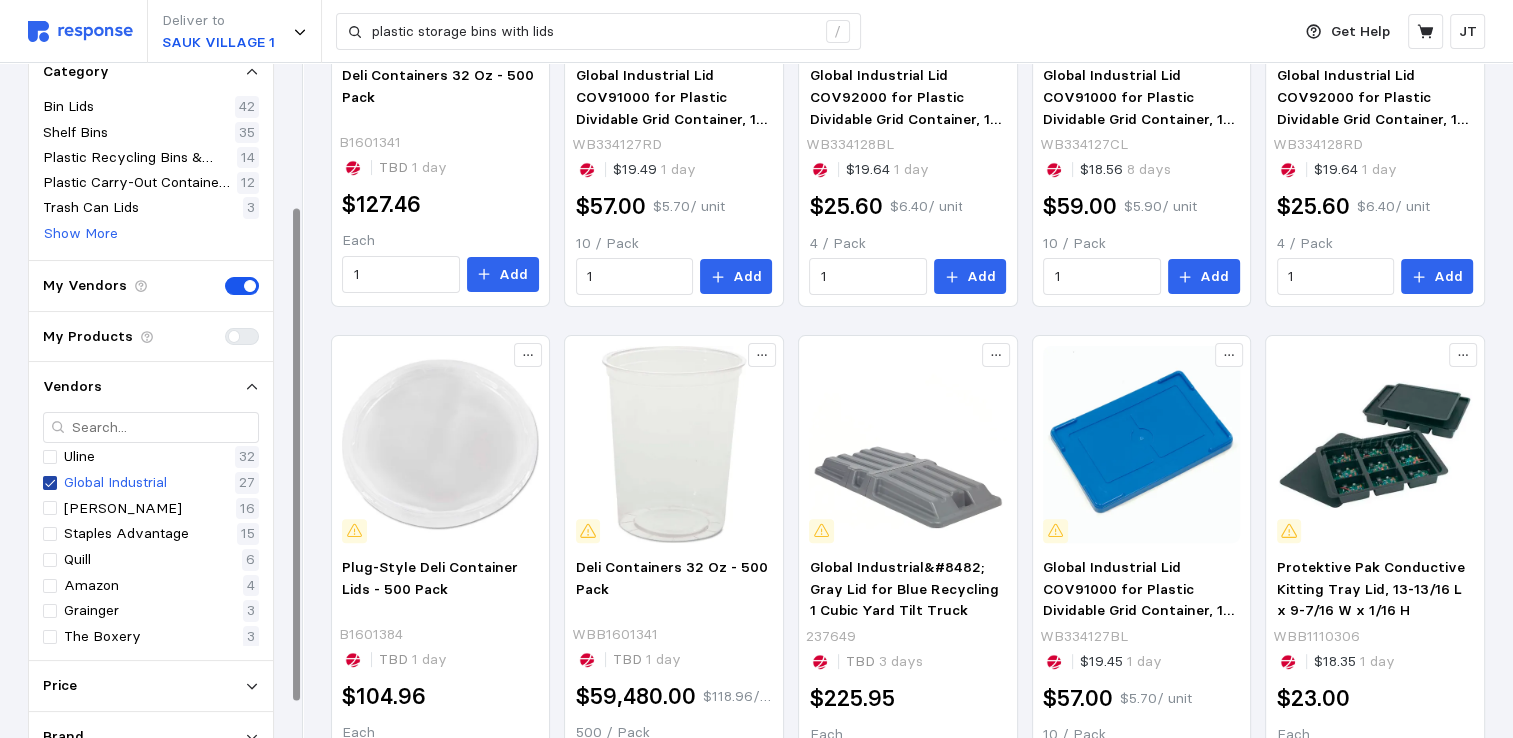 click 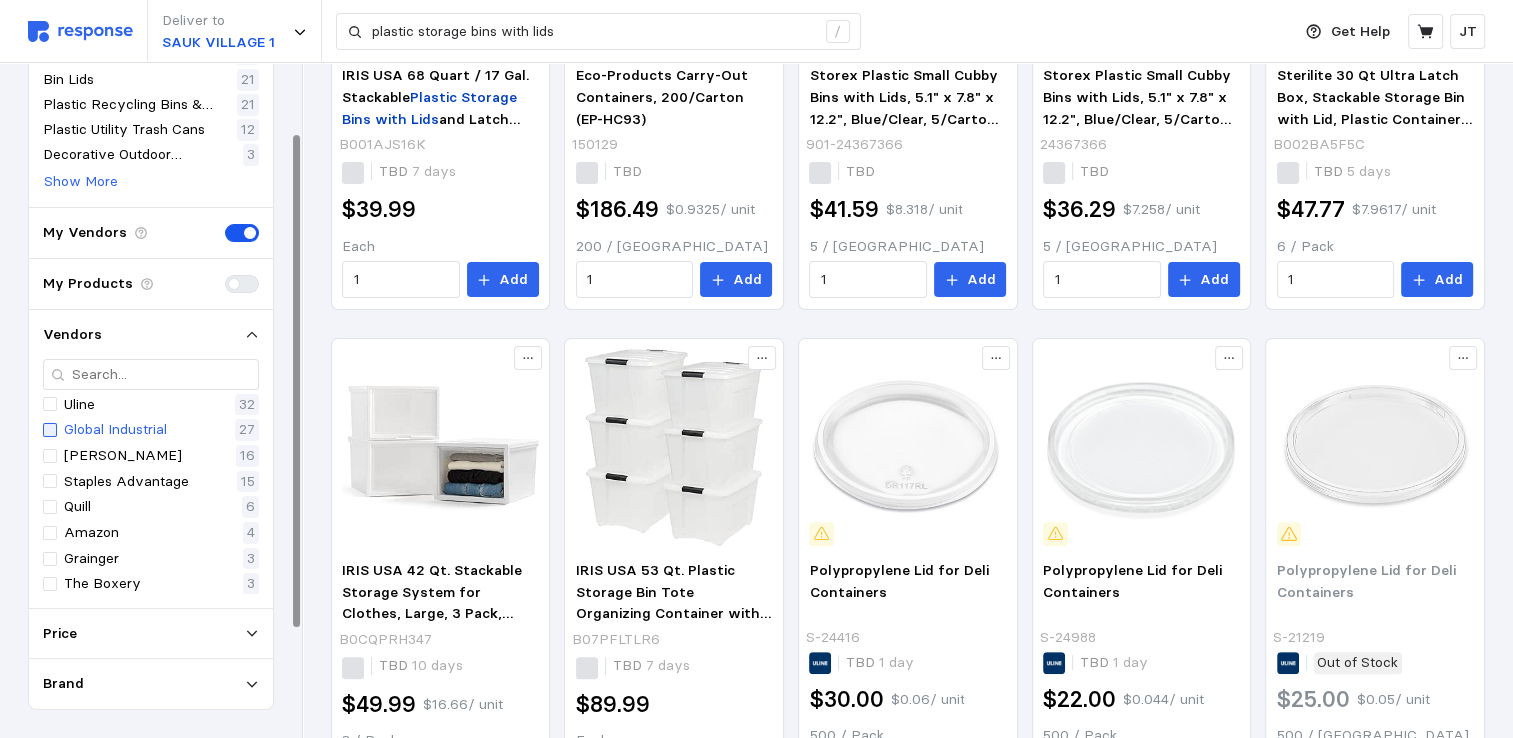 scroll, scrollTop: 96, scrollLeft: 0, axis: vertical 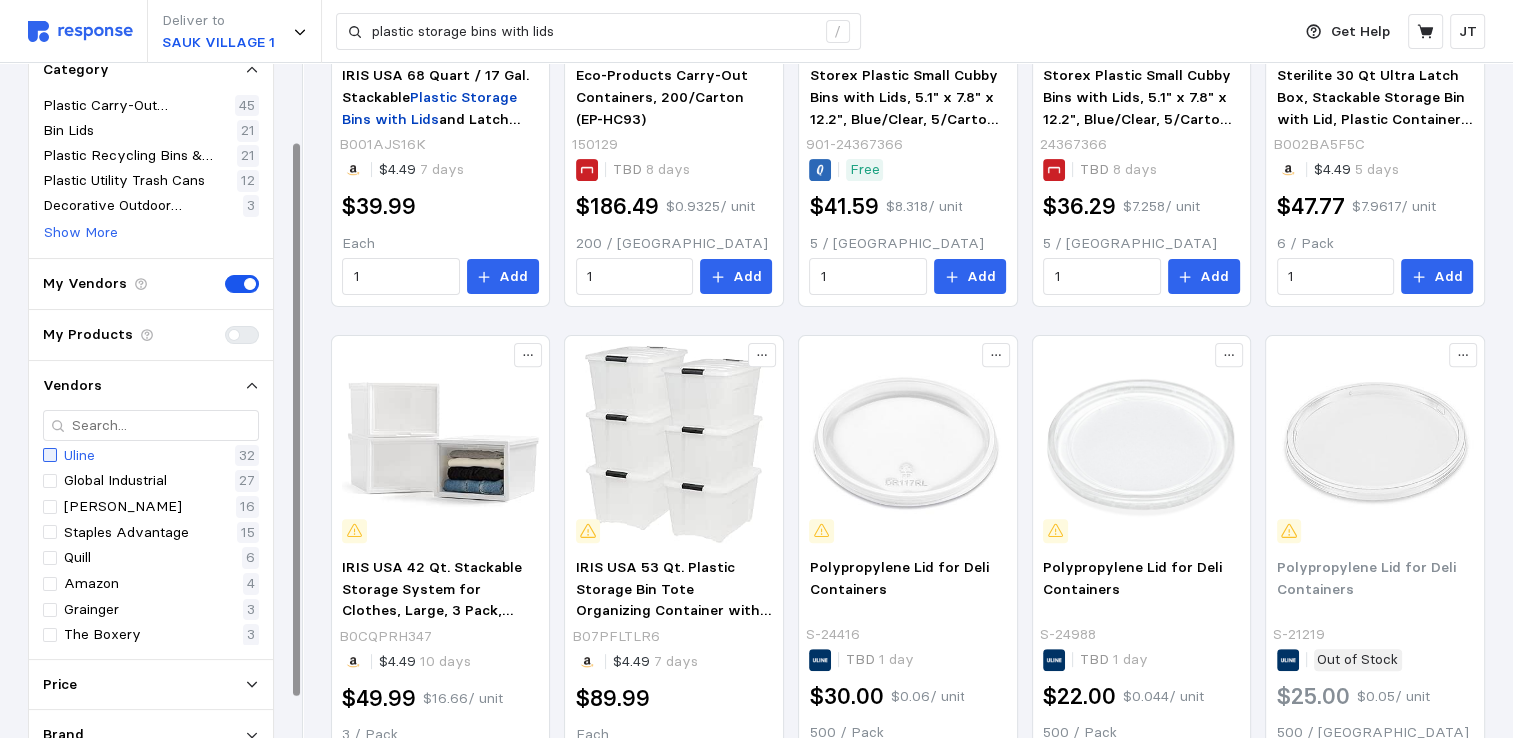 click at bounding box center [50, 455] 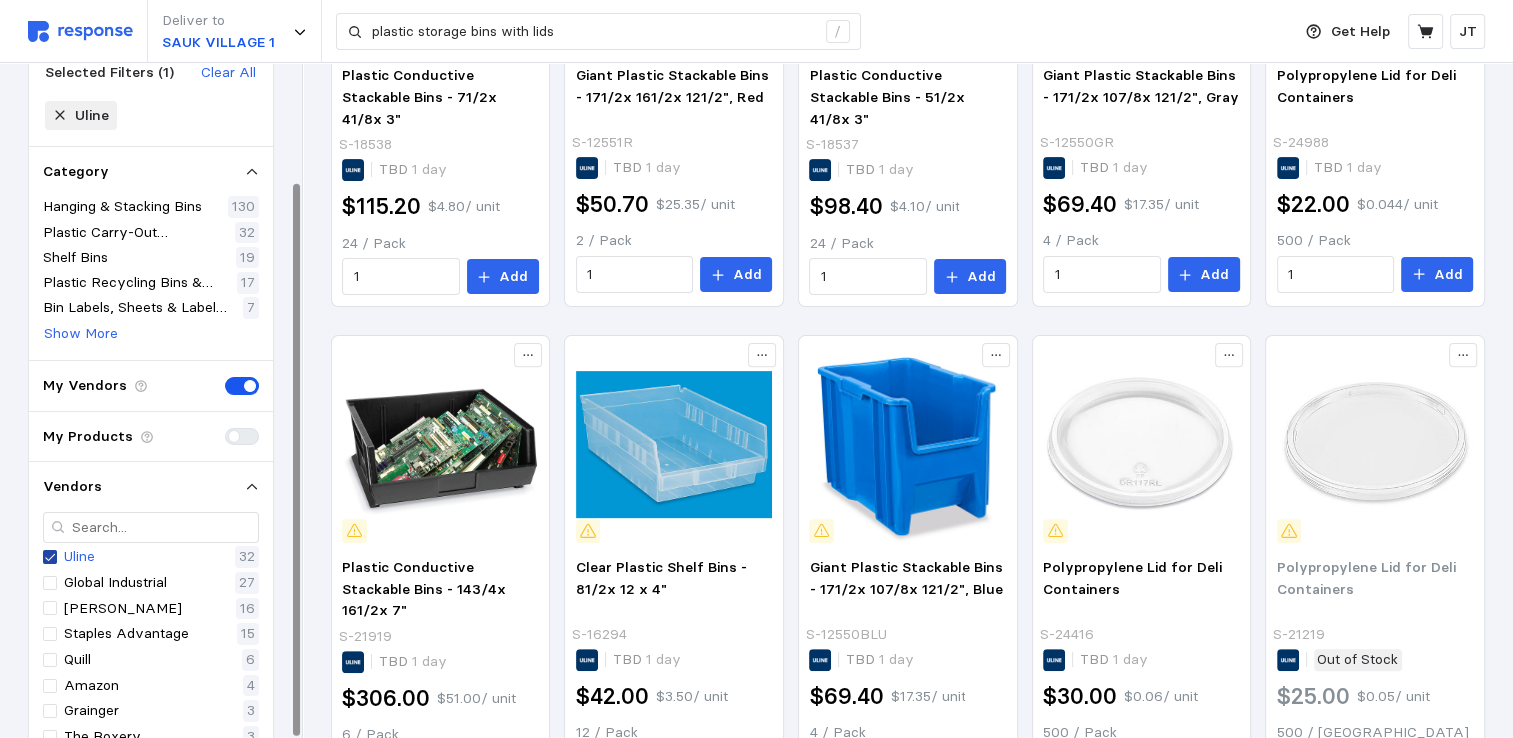 scroll, scrollTop: 196, scrollLeft: 0, axis: vertical 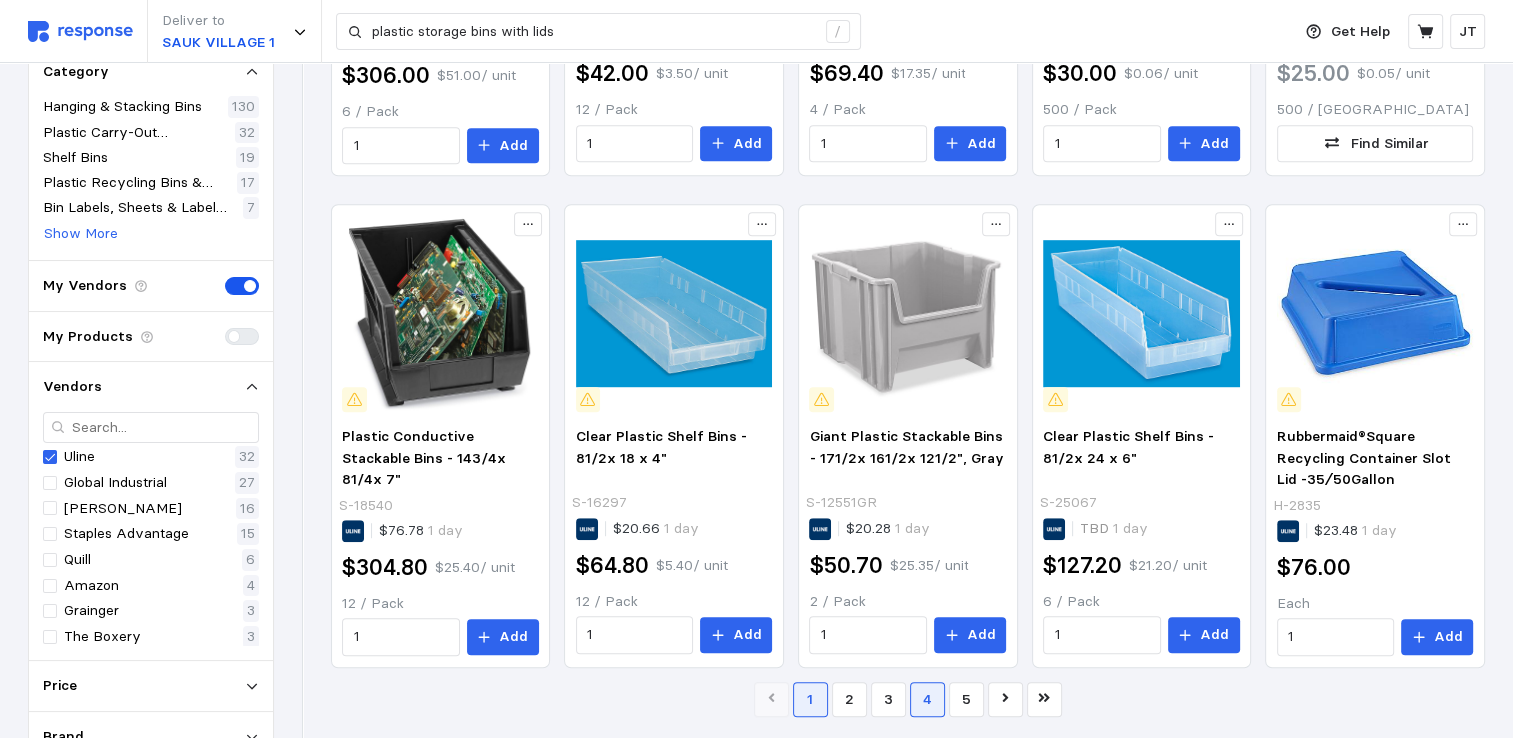 click on "4" at bounding box center (927, 699) 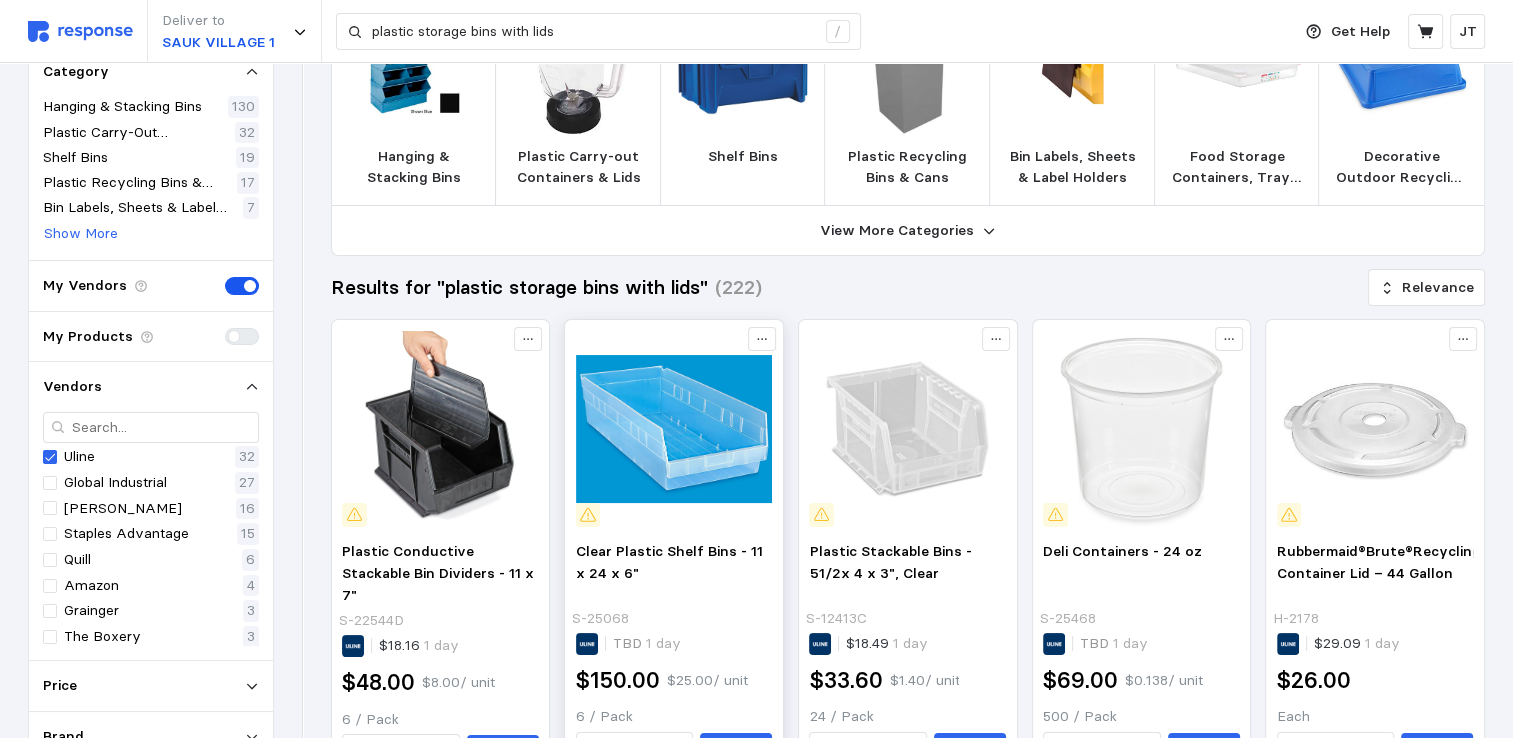 scroll, scrollTop: 0, scrollLeft: 0, axis: both 